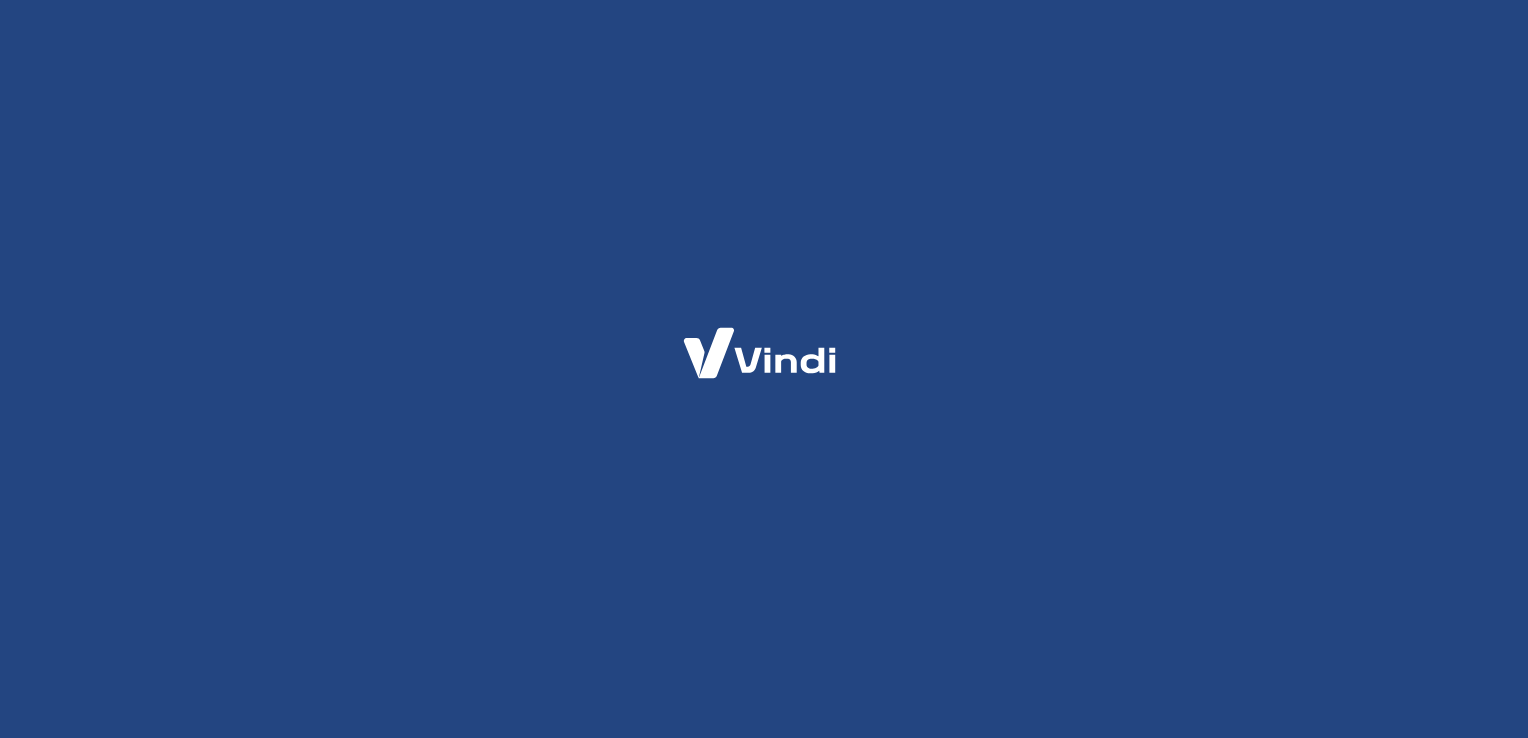scroll, scrollTop: 0, scrollLeft: 0, axis: both 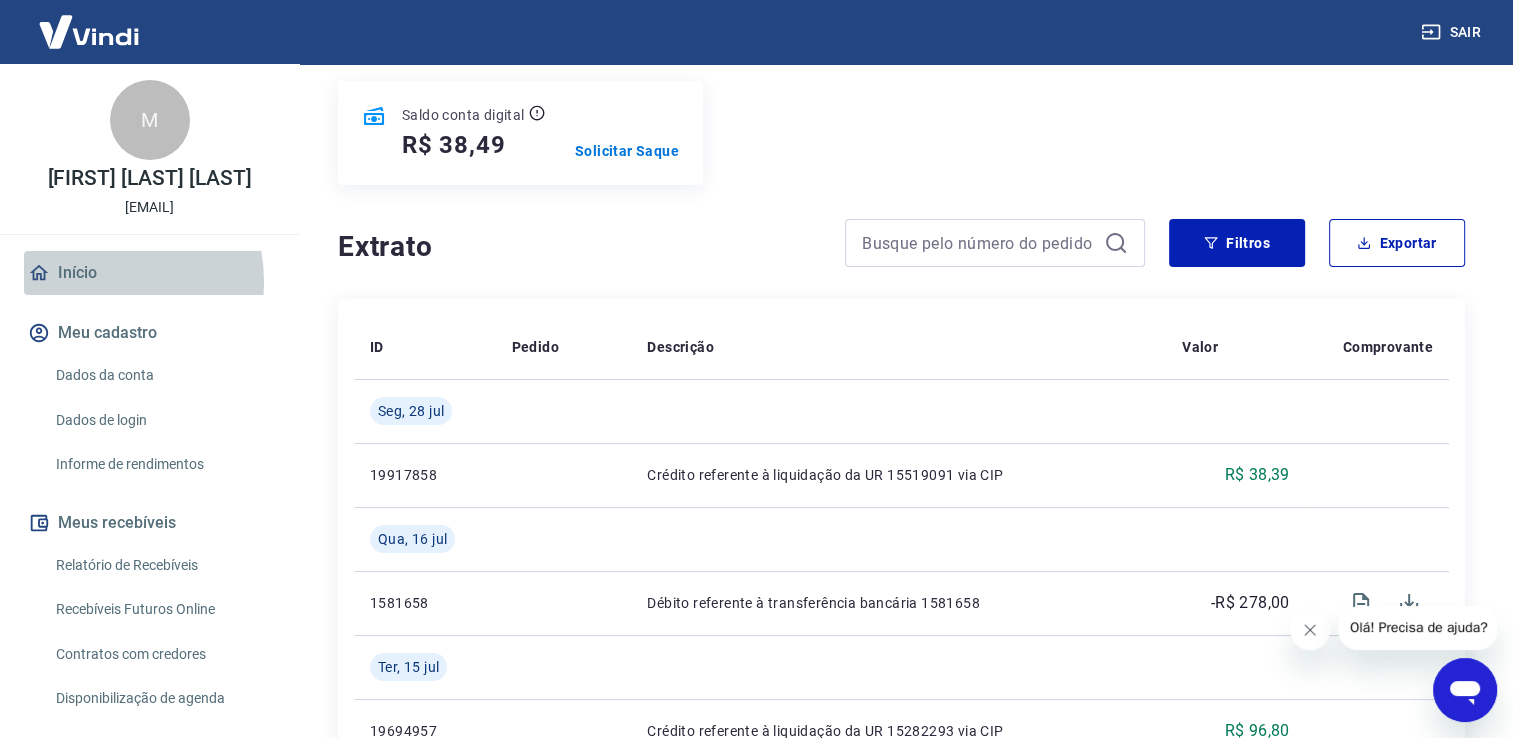 click on "Início" at bounding box center [149, 273] 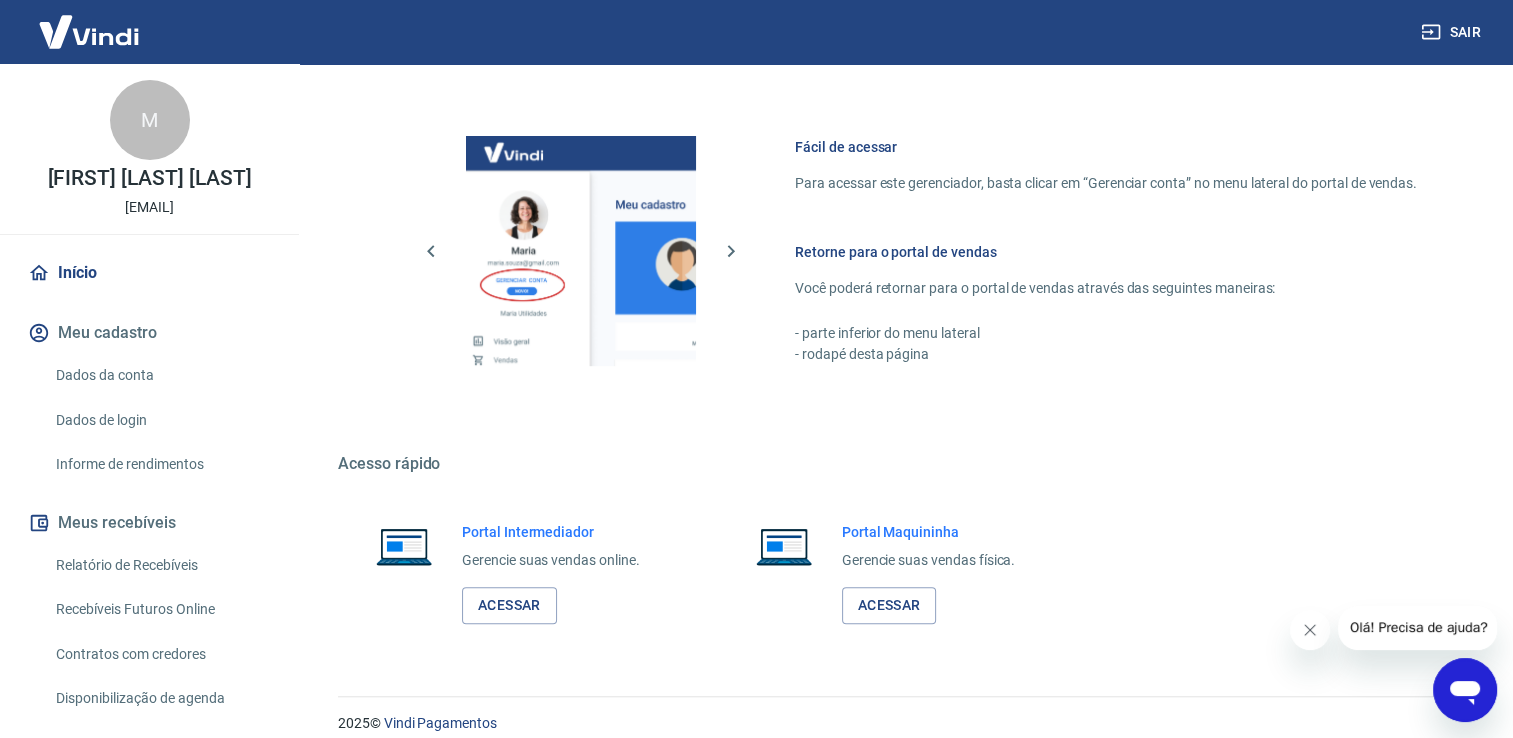 scroll, scrollTop: 840, scrollLeft: 0, axis: vertical 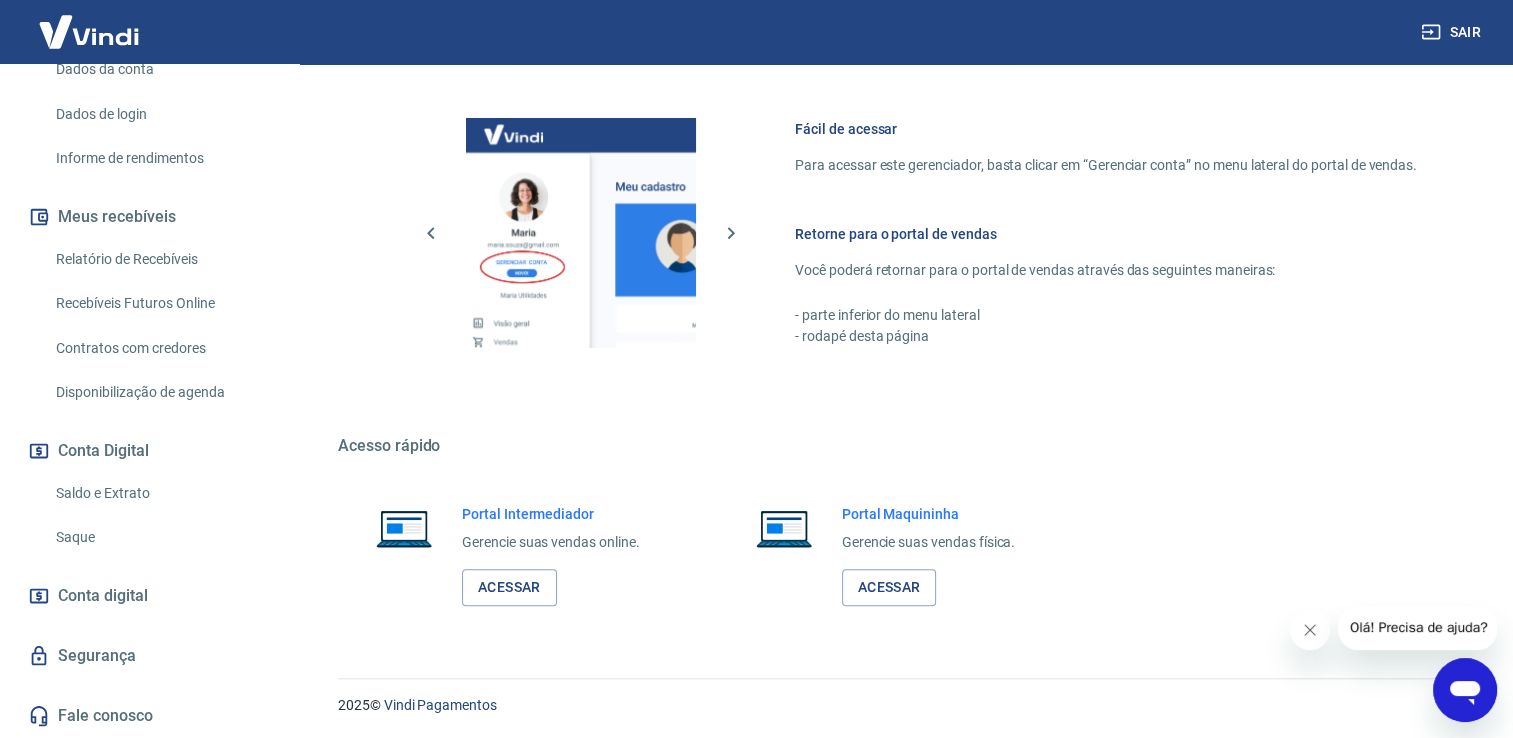 click on "Conta digital" at bounding box center (103, 596) 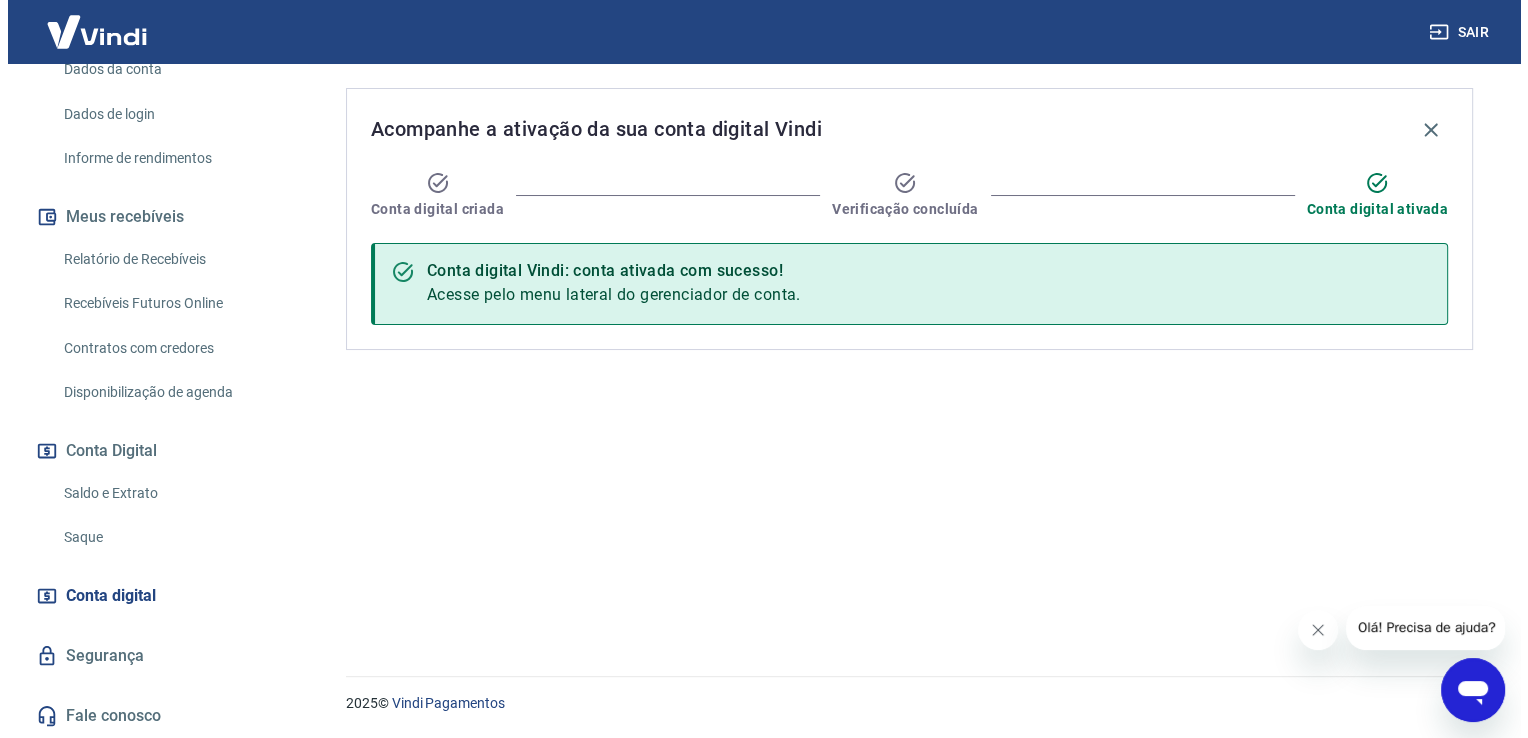scroll, scrollTop: 0, scrollLeft: 0, axis: both 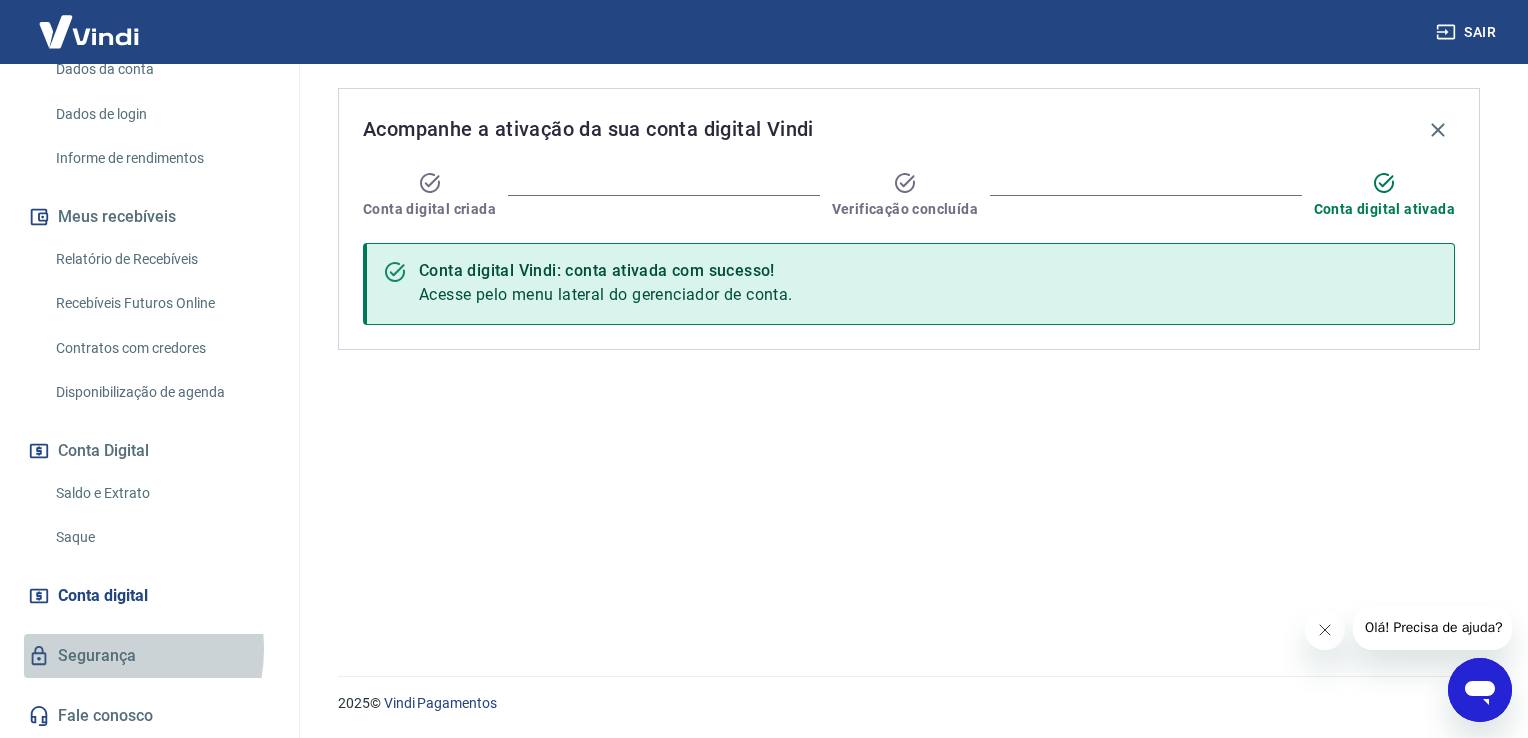 click on "Segurança" at bounding box center (149, 656) 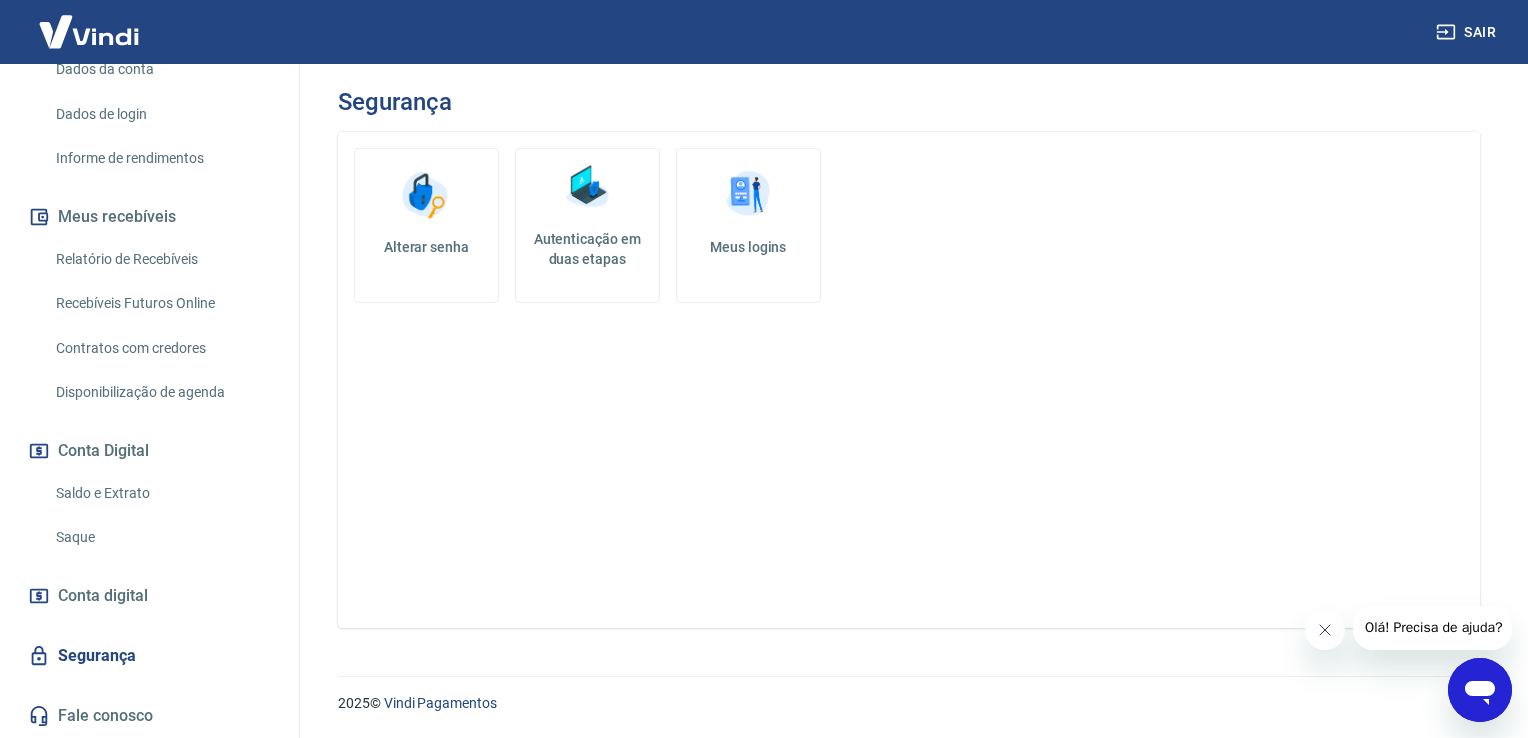 click on "Conta digital" at bounding box center [103, 596] 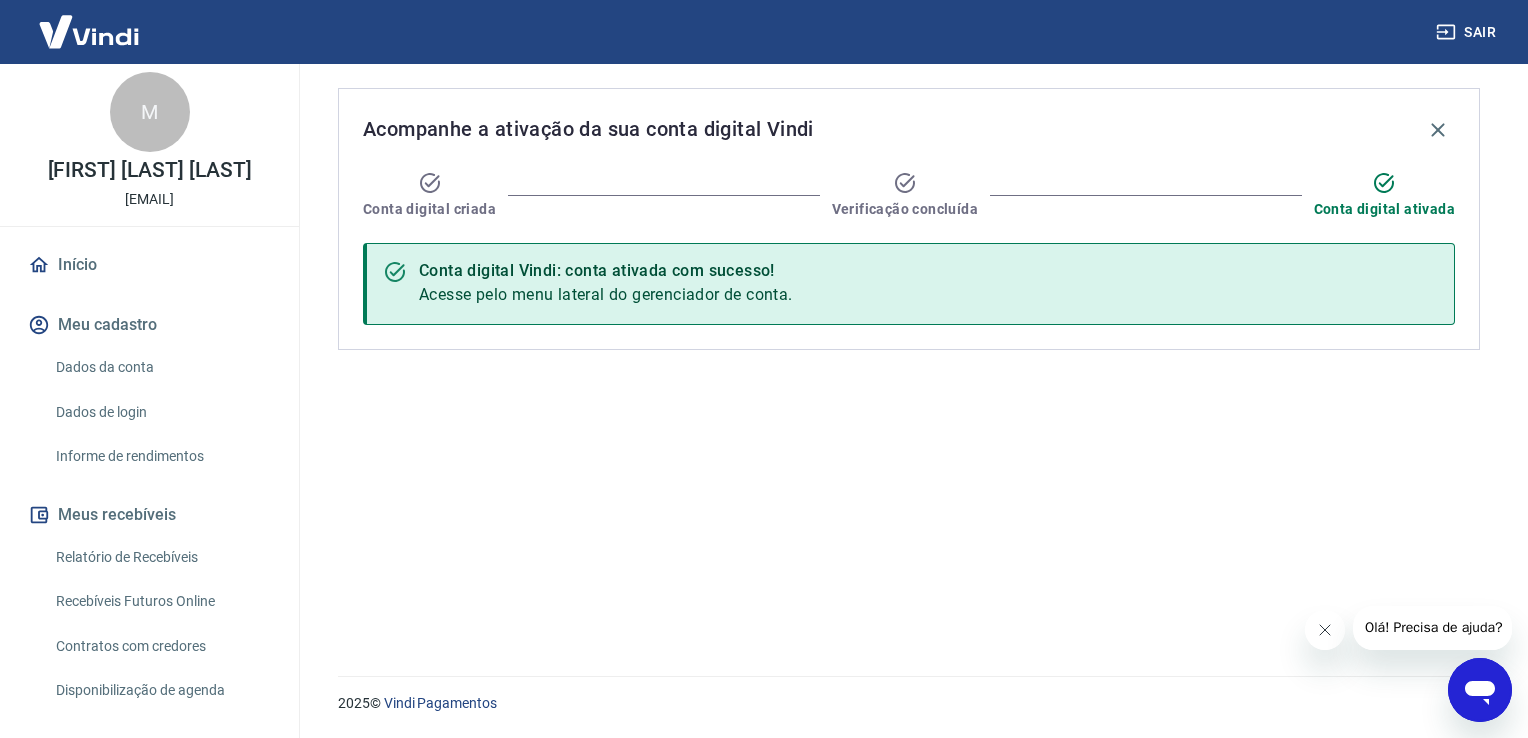 scroll, scrollTop: 0, scrollLeft: 0, axis: both 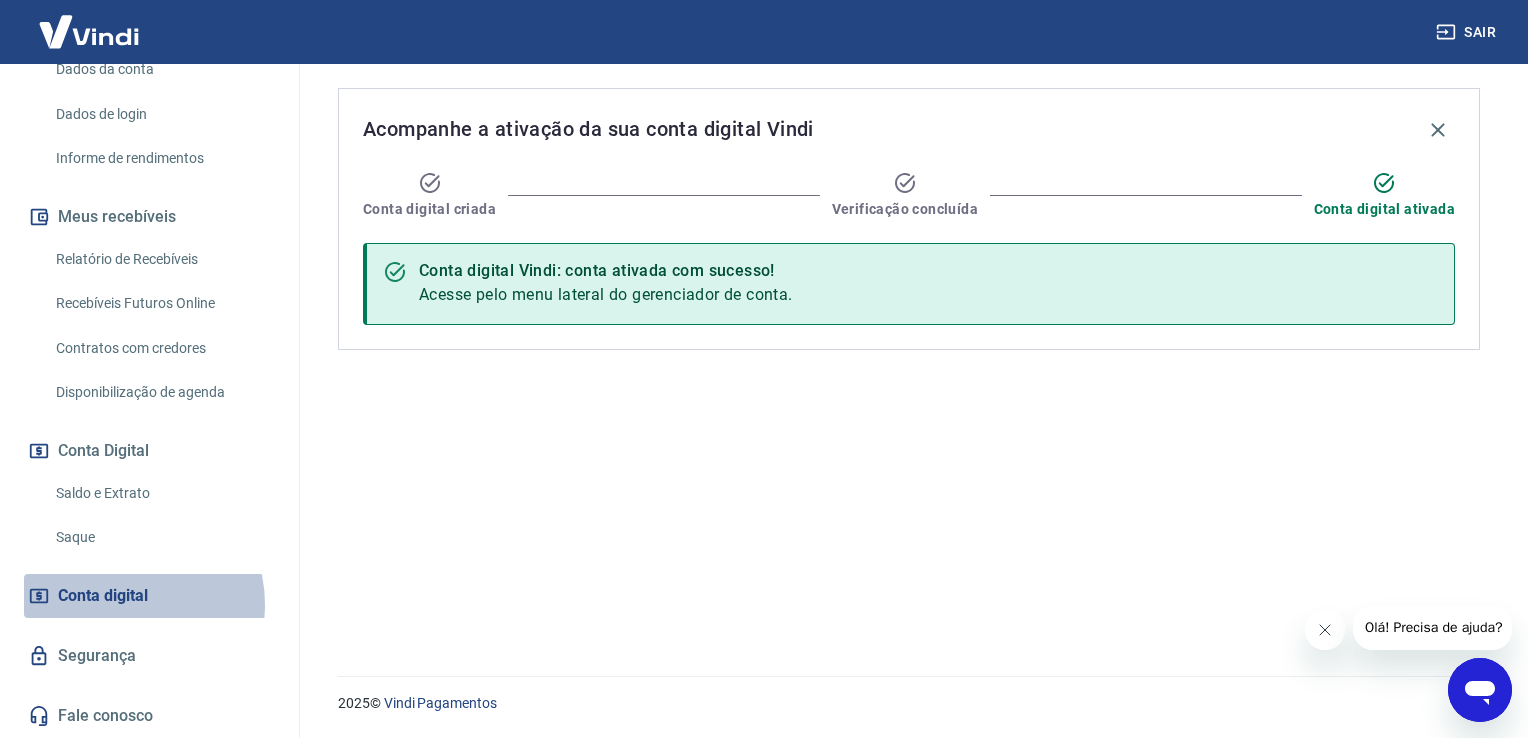 click on "Conta digital" at bounding box center [103, 596] 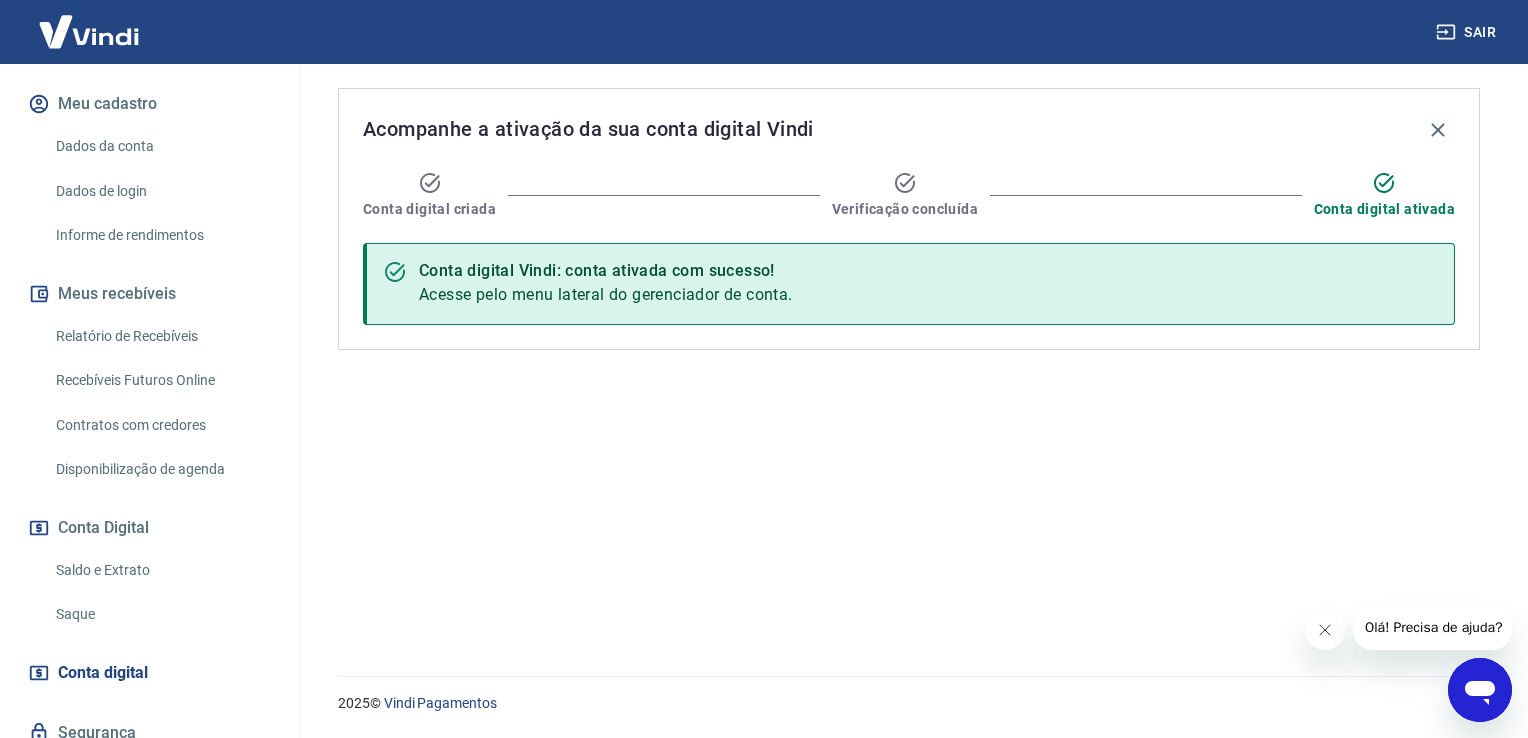 scroll, scrollTop: 325, scrollLeft: 0, axis: vertical 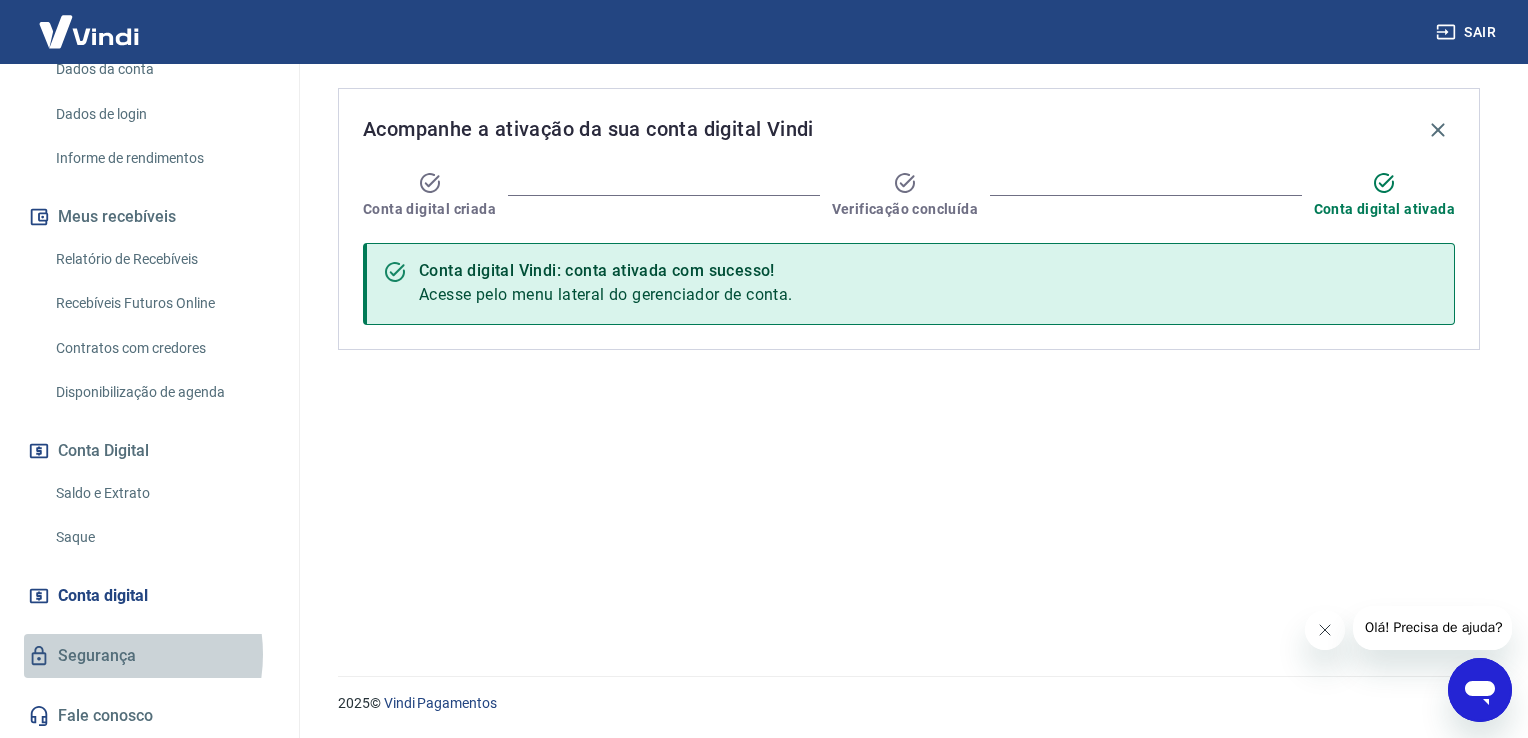 click on "Segurança" at bounding box center [149, 656] 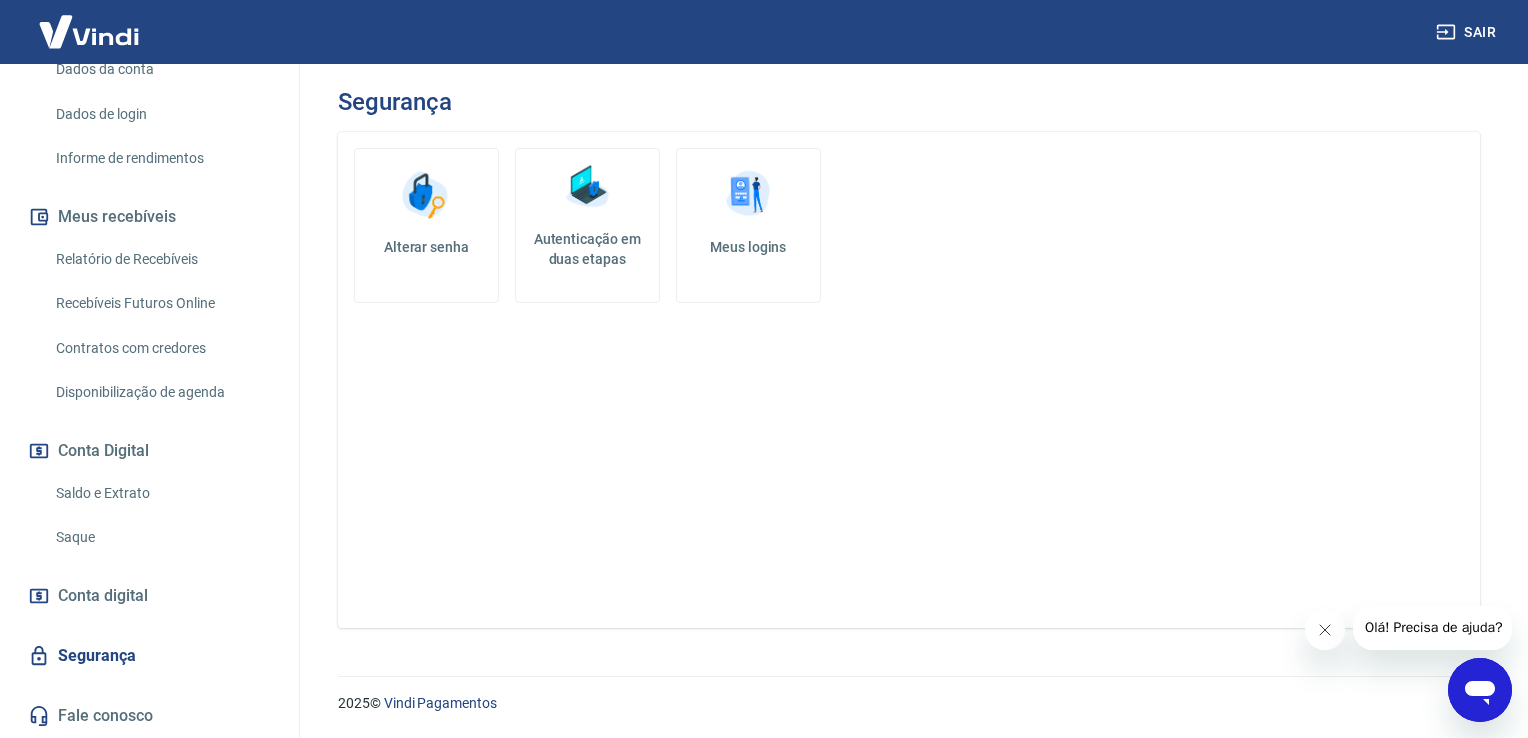 click on "Conta digital" at bounding box center [103, 596] 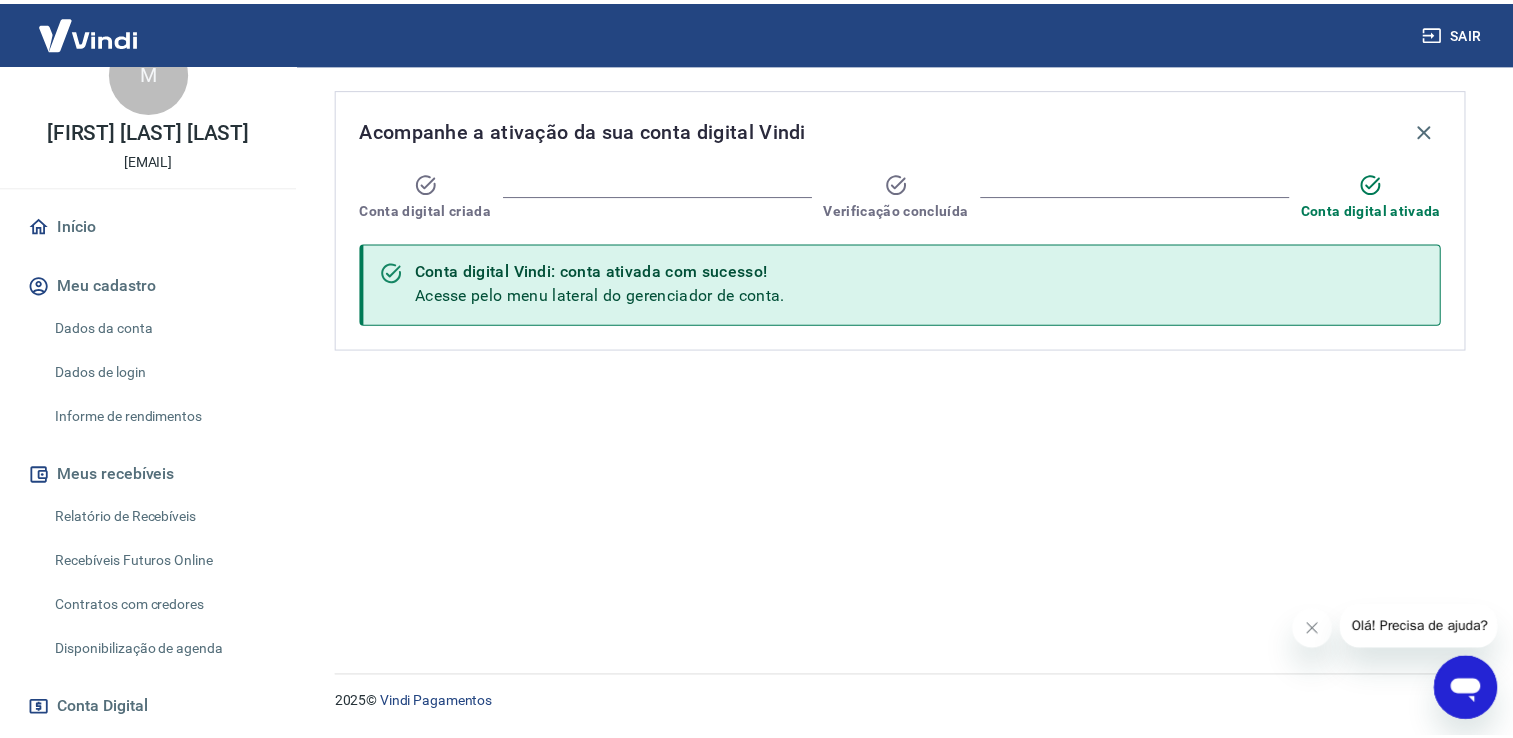 scroll, scrollTop: 44, scrollLeft: 0, axis: vertical 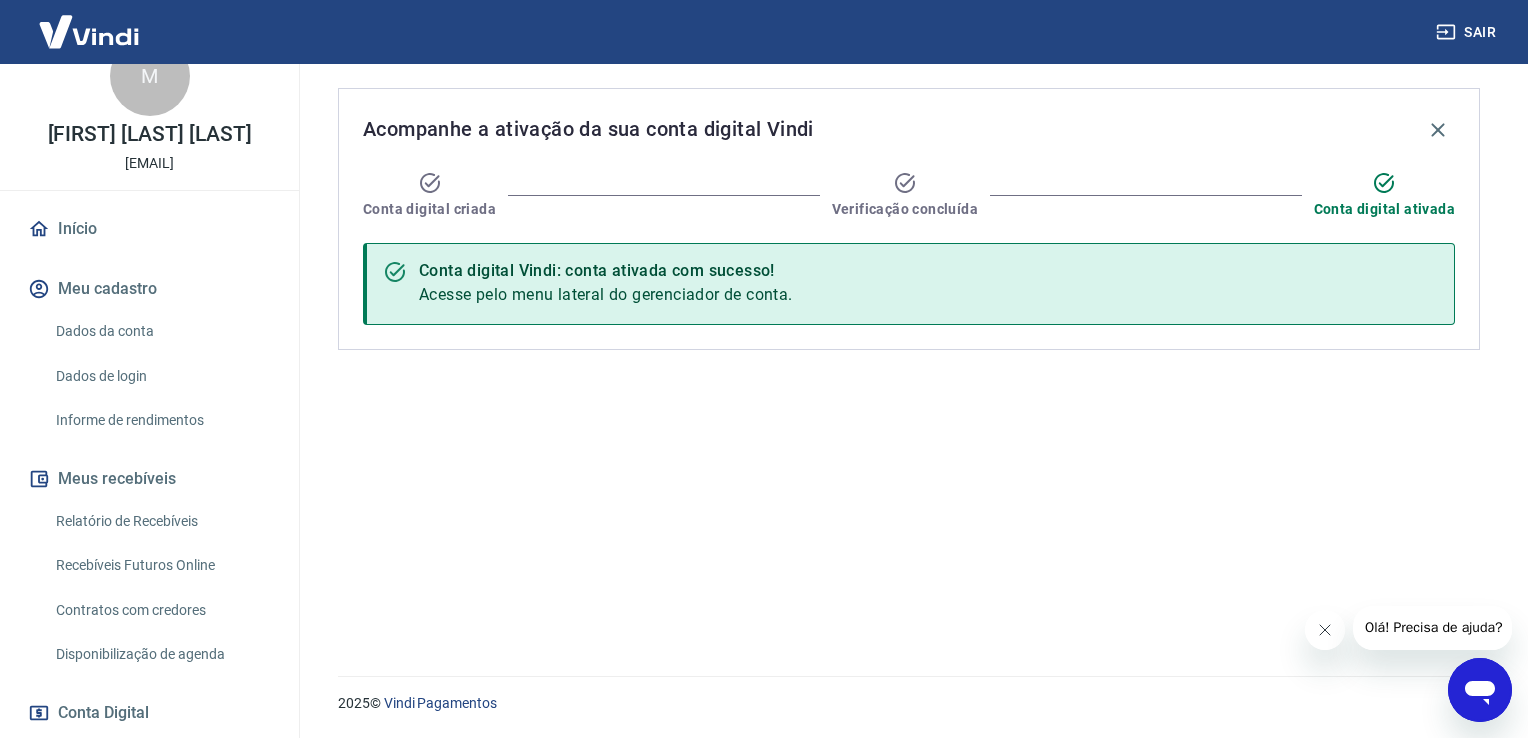 click on "Início" at bounding box center (149, 229) 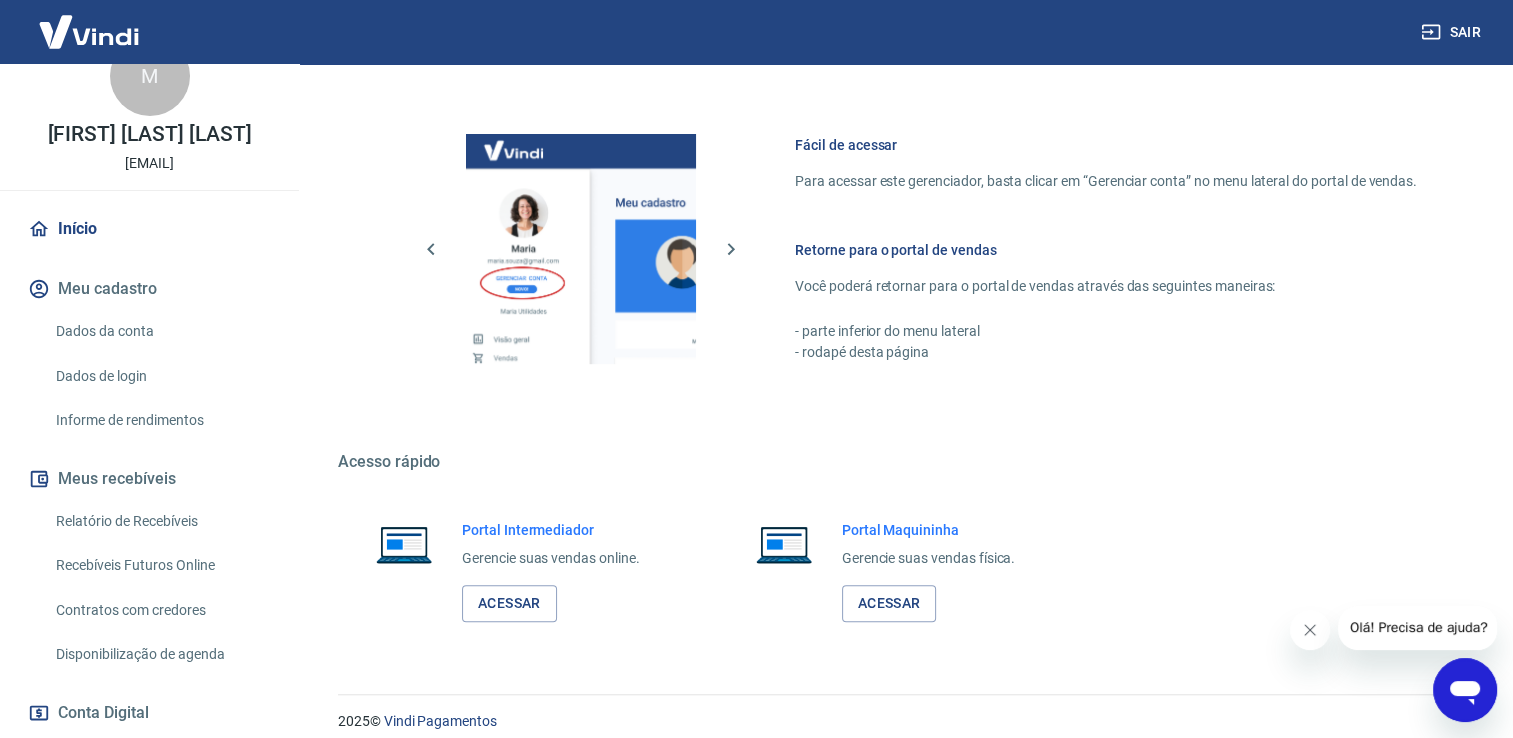scroll, scrollTop: 840, scrollLeft: 0, axis: vertical 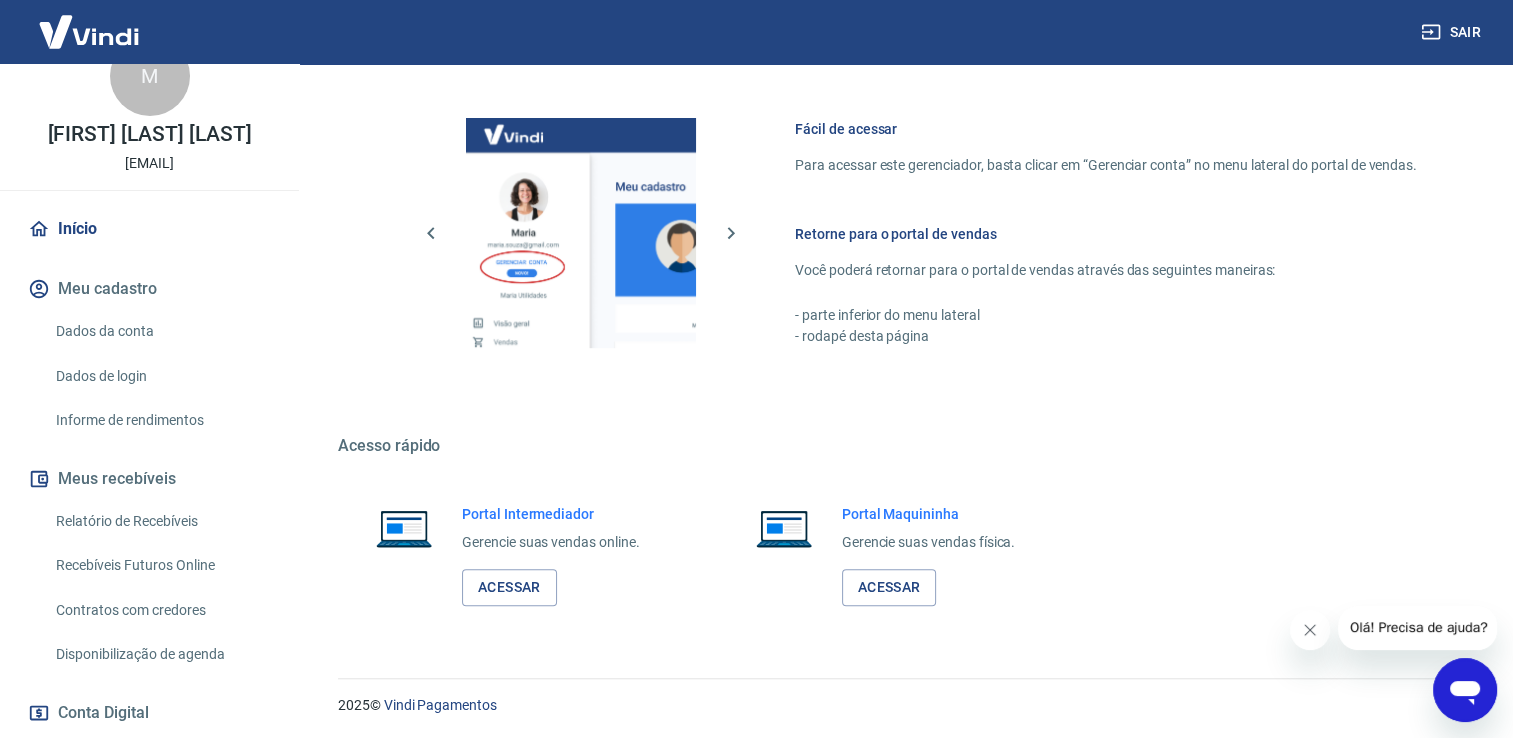 click at bounding box center (89, 31) 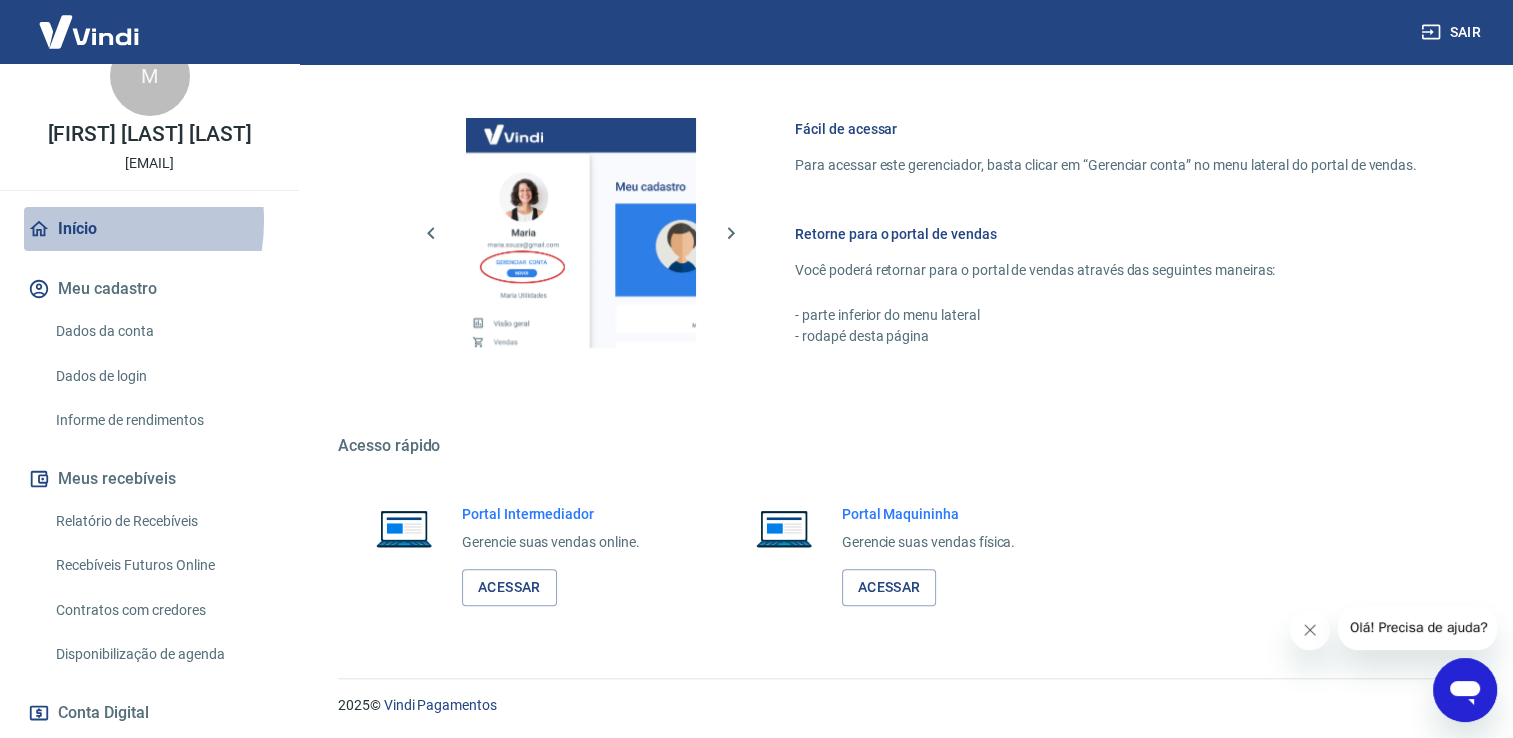 click on "Início" at bounding box center (149, 229) 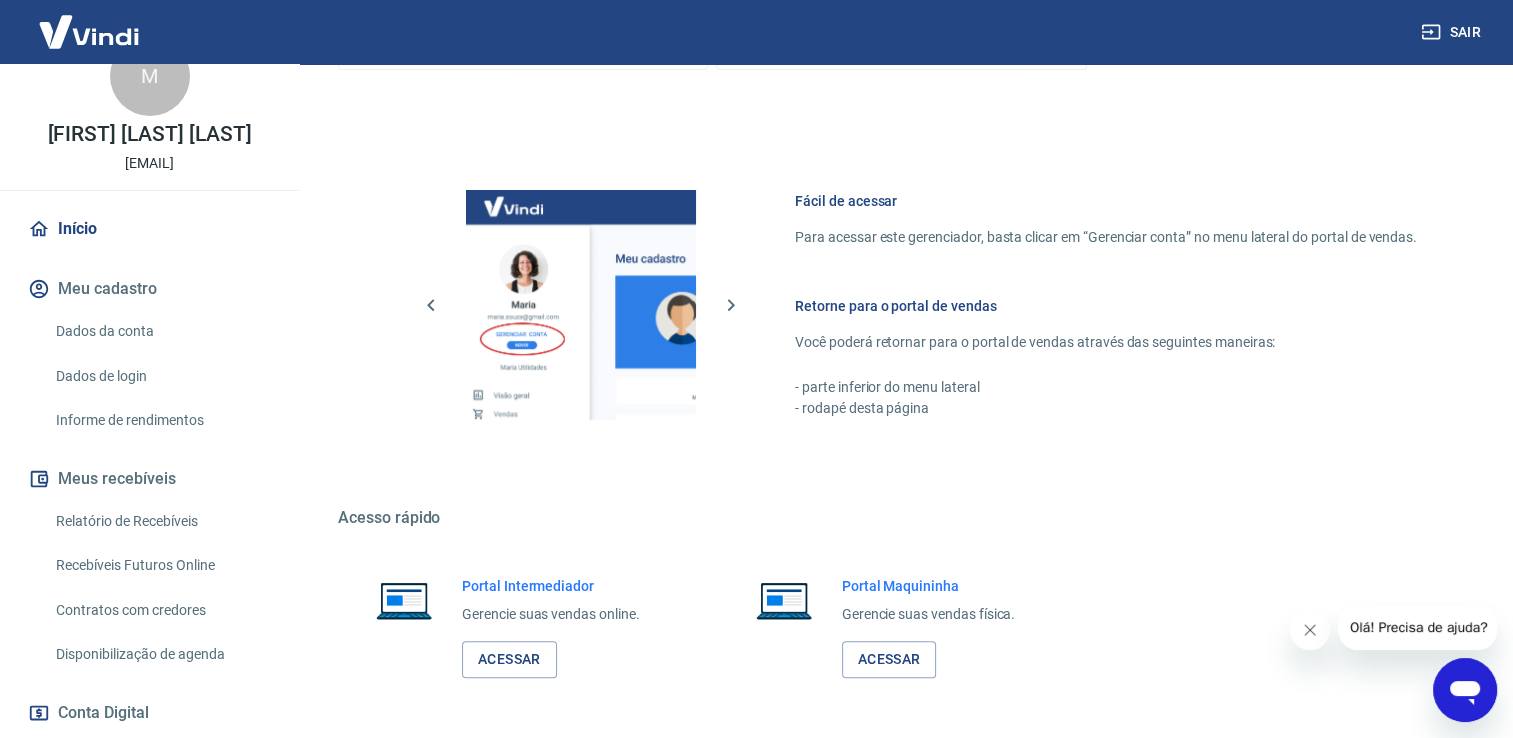 scroll, scrollTop: 840, scrollLeft: 0, axis: vertical 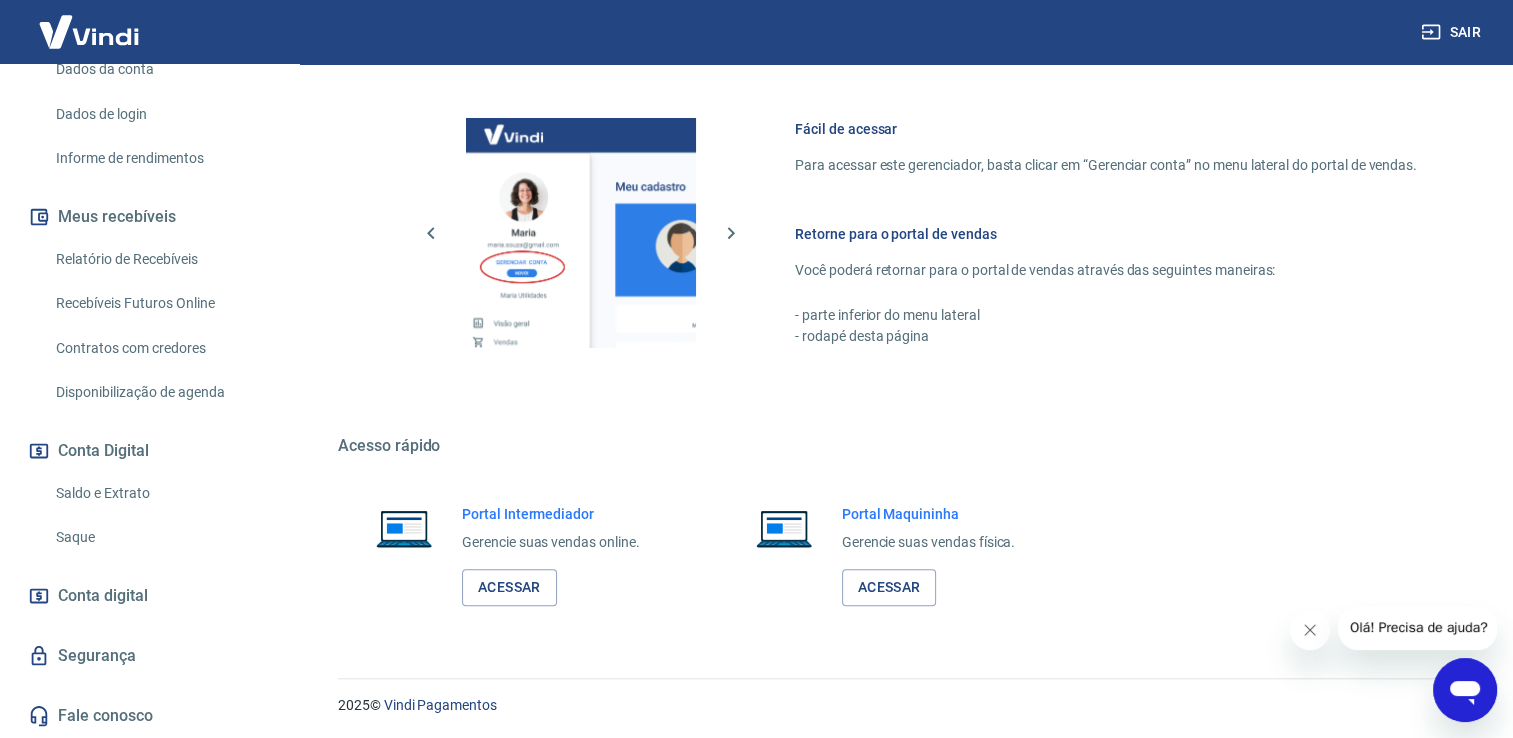 click on "Conta digital" at bounding box center [103, 596] 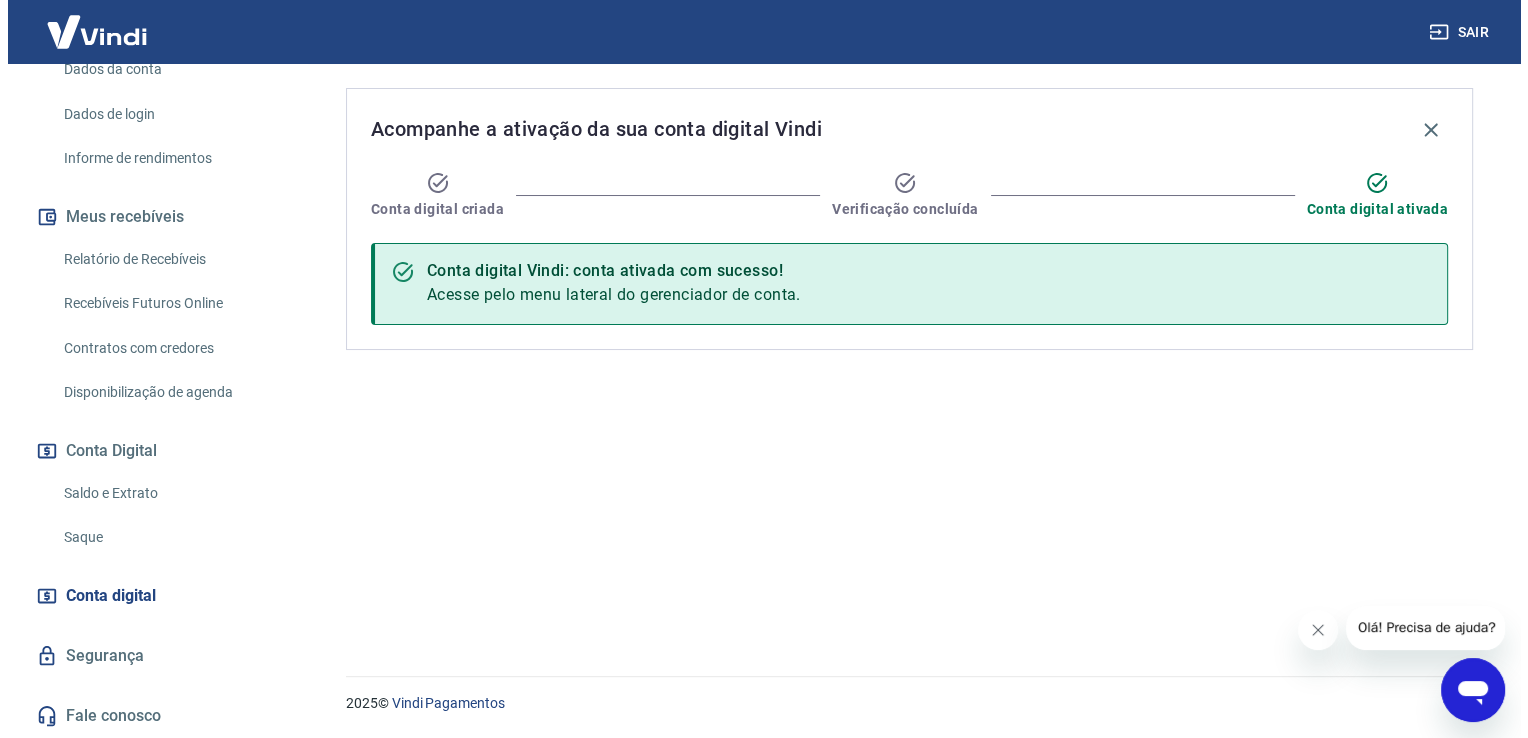 scroll, scrollTop: 0, scrollLeft: 0, axis: both 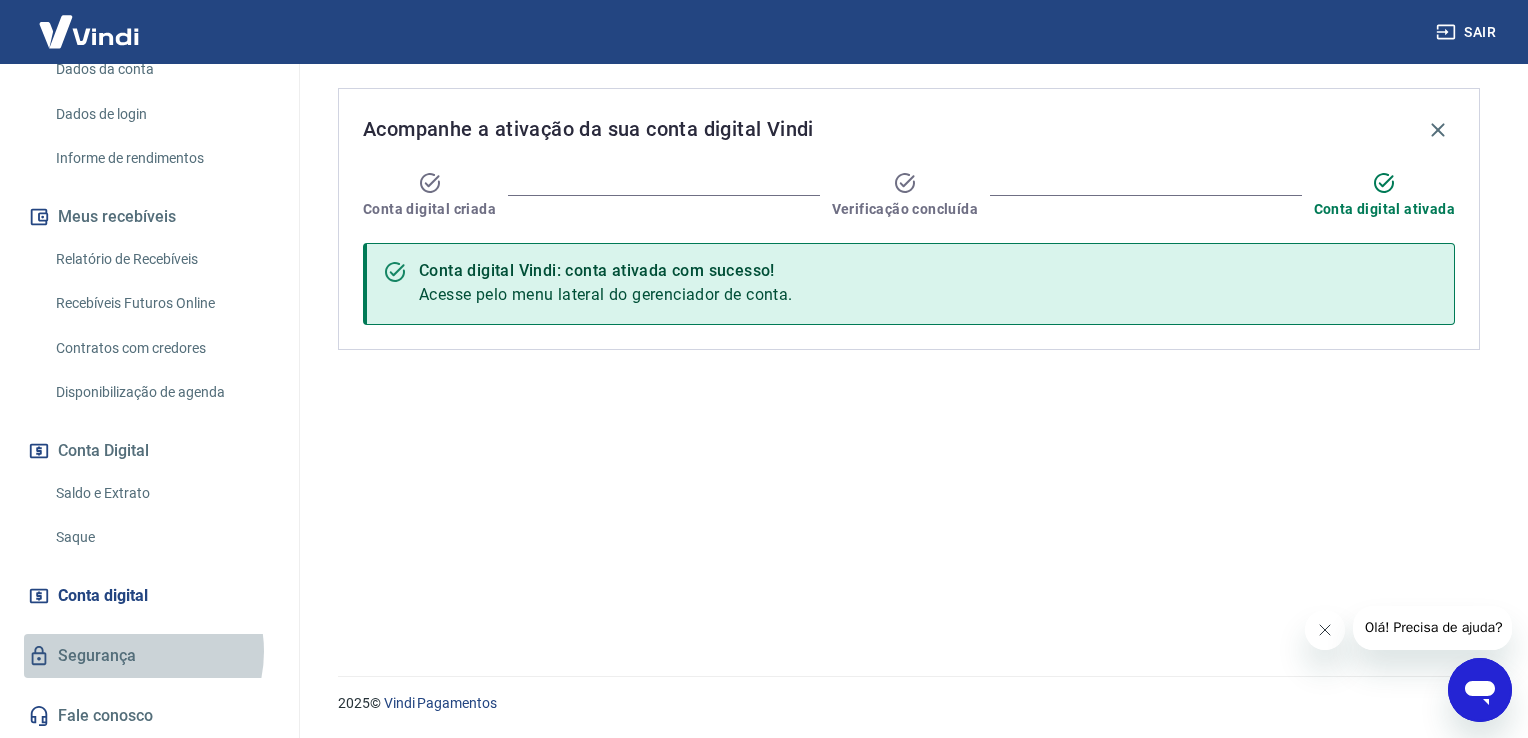 click on "Segurança" at bounding box center (149, 656) 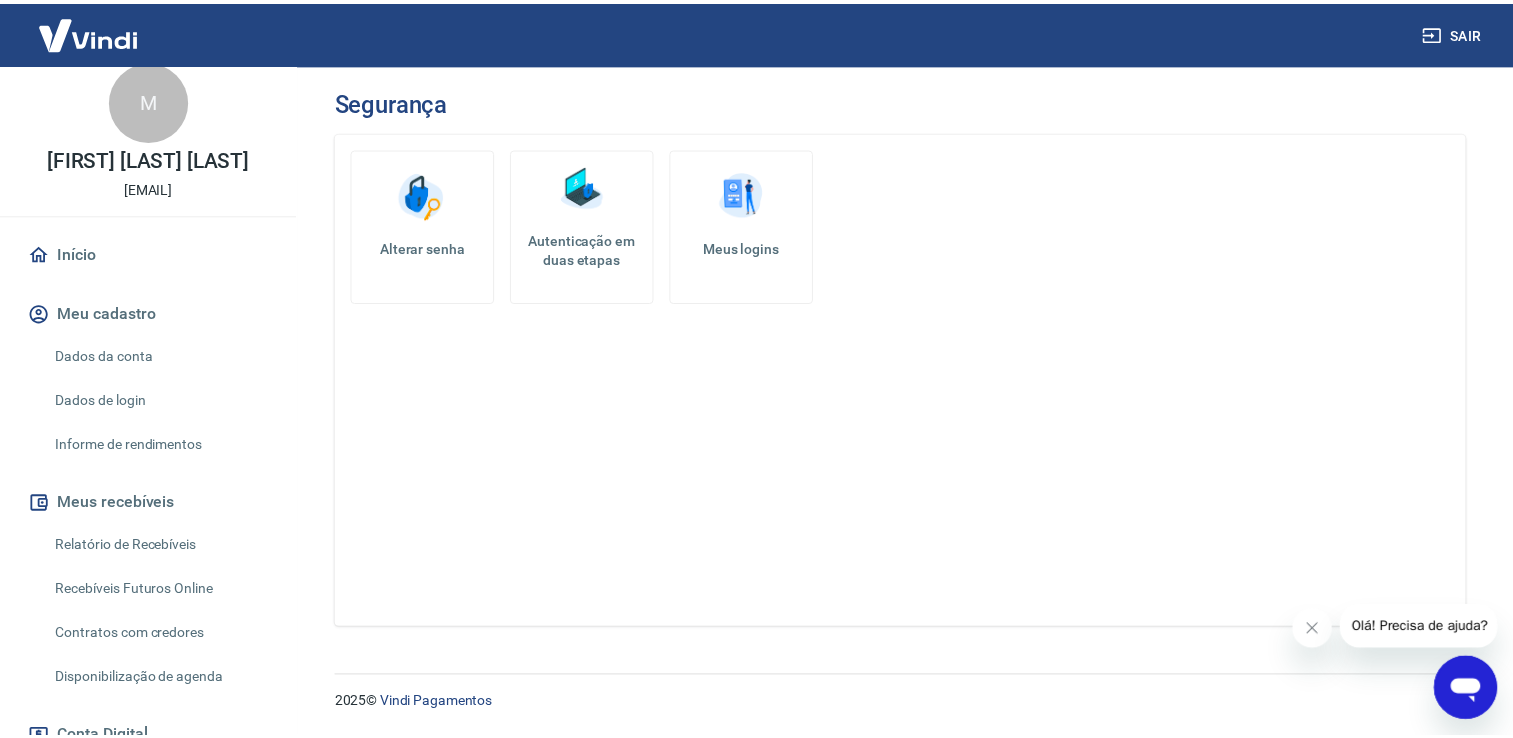 scroll, scrollTop: 0, scrollLeft: 0, axis: both 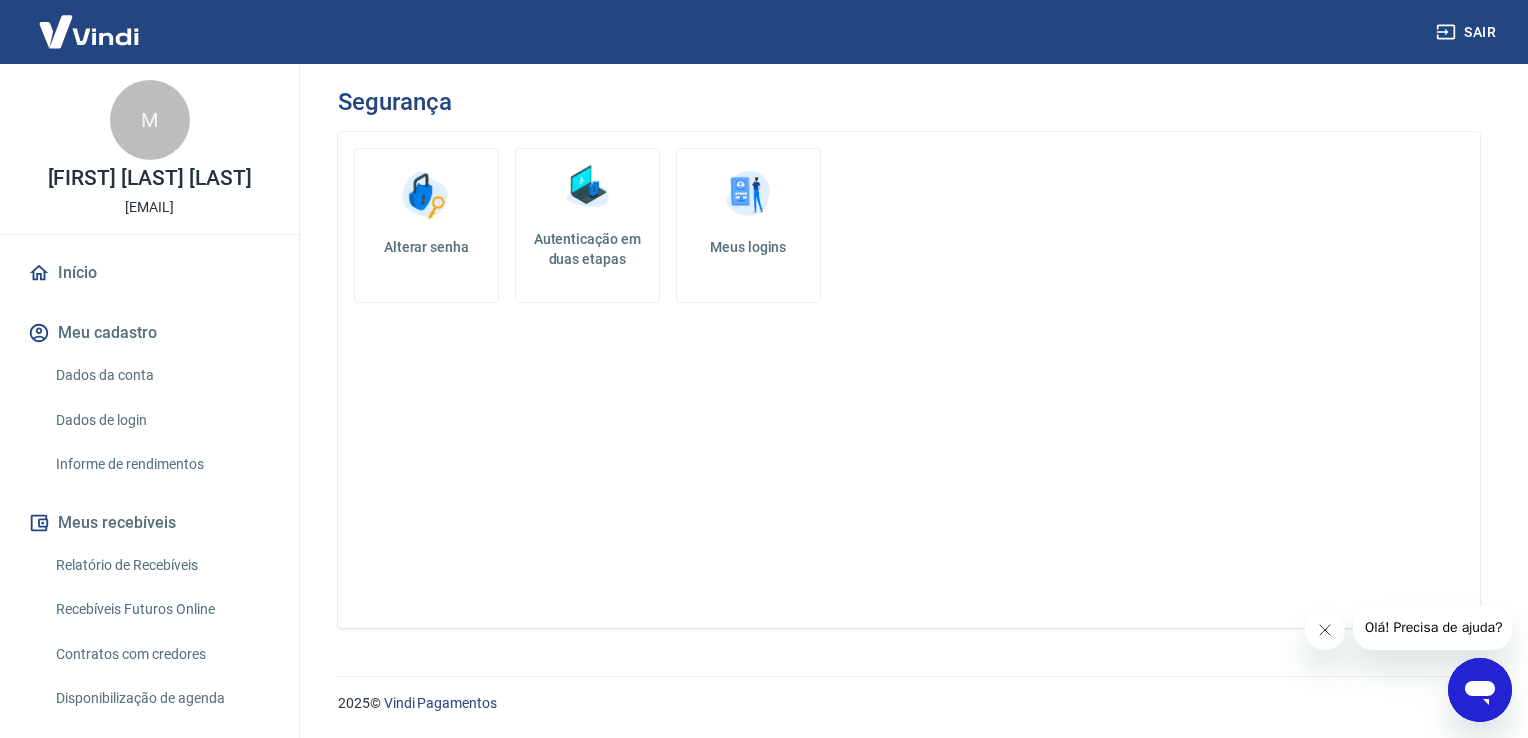 click at bounding box center (89, 31) 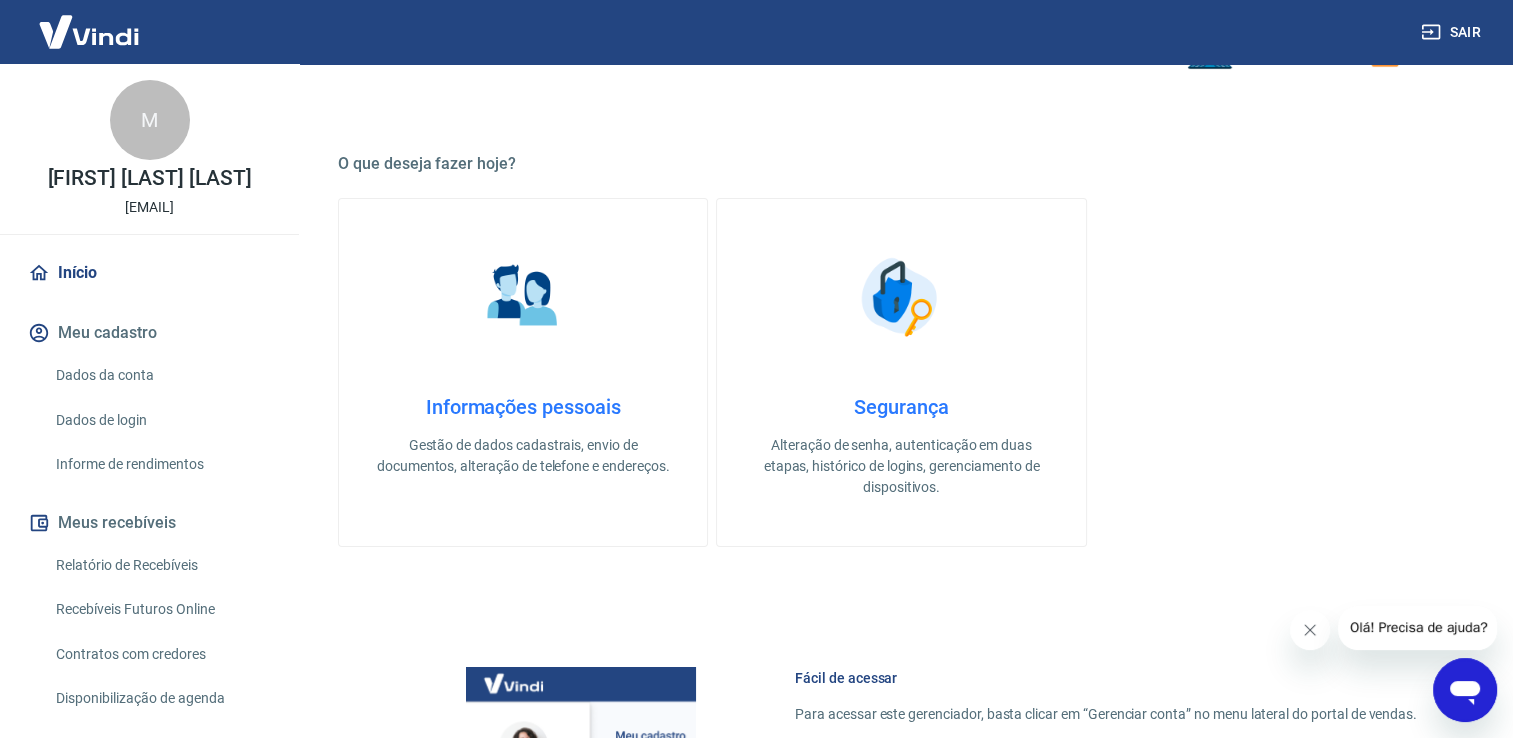 scroll, scrollTop: 289, scrollLeft: 0, axis: vertical 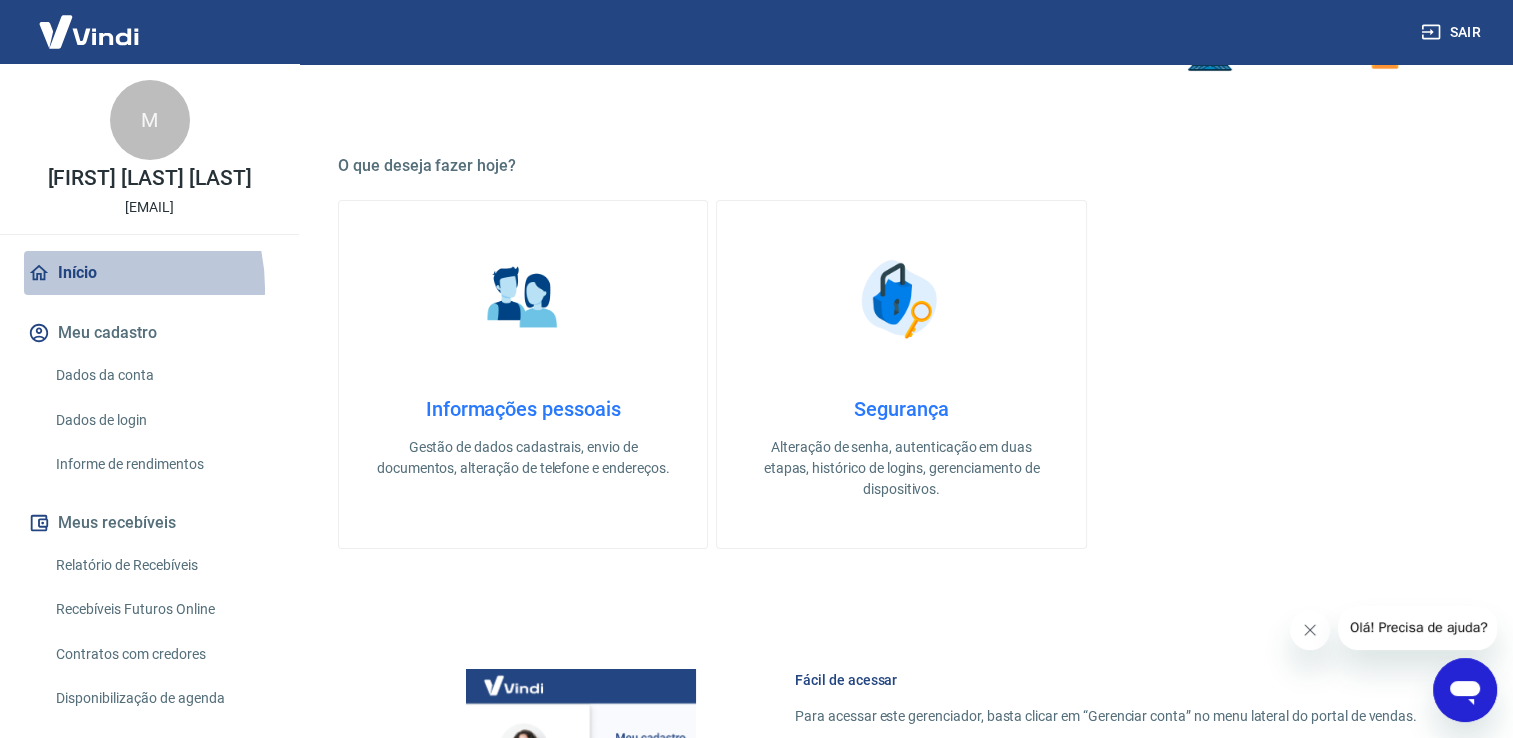click on "Início" at bounding box center (149, 273) 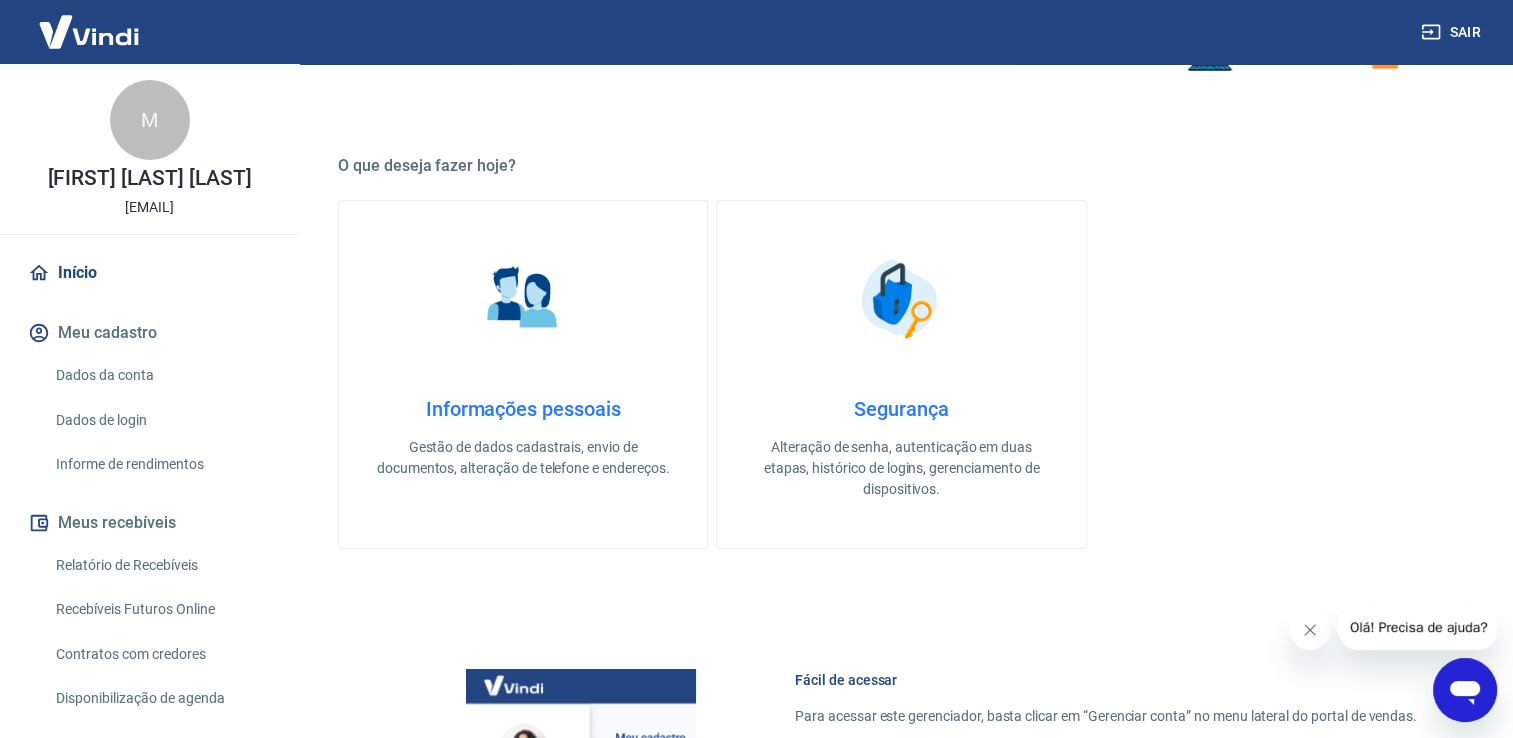 click on "Dados da conta" at bounding box center (161, 375) 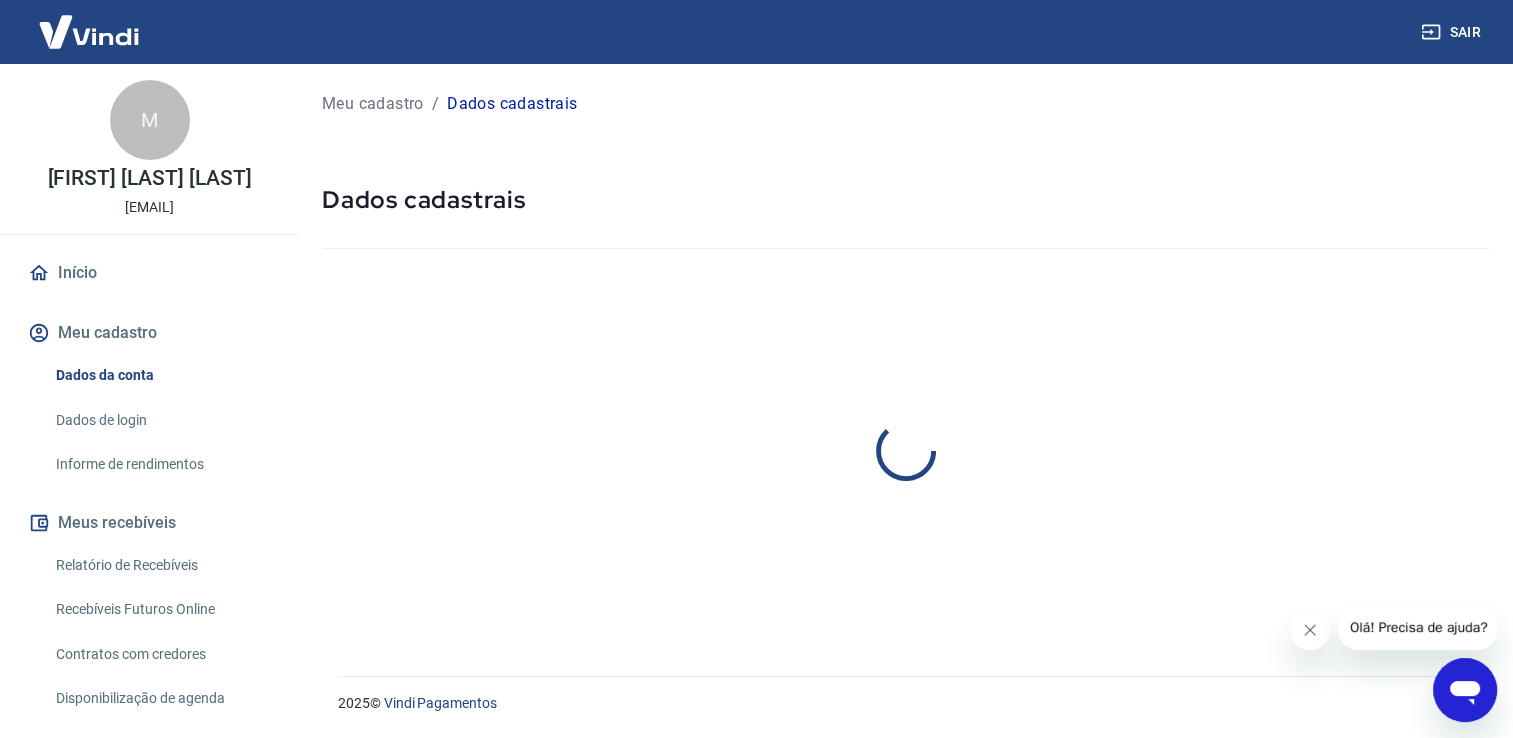 scroll, scrollTop: 0, scrollLeft: 0, axis: both 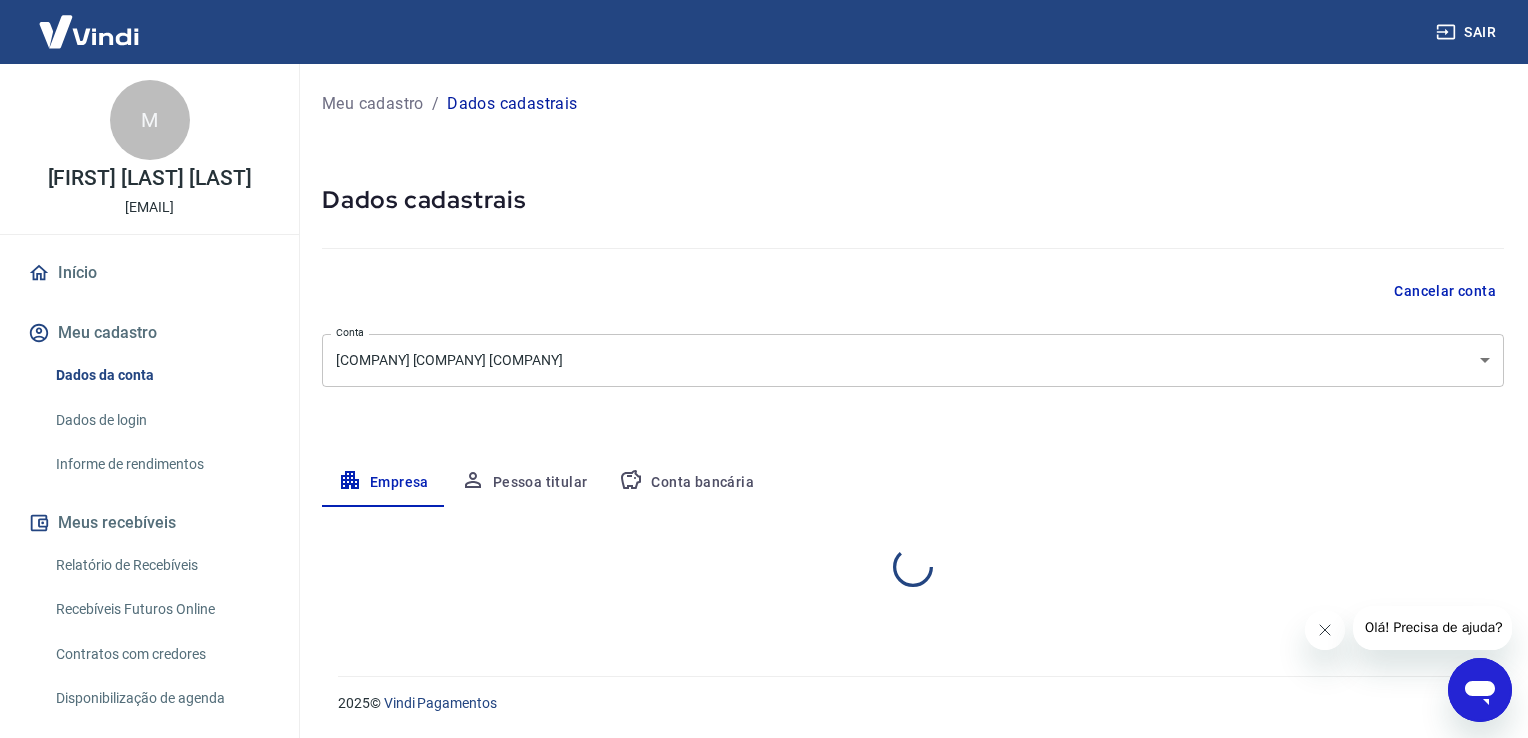 select on "SP" 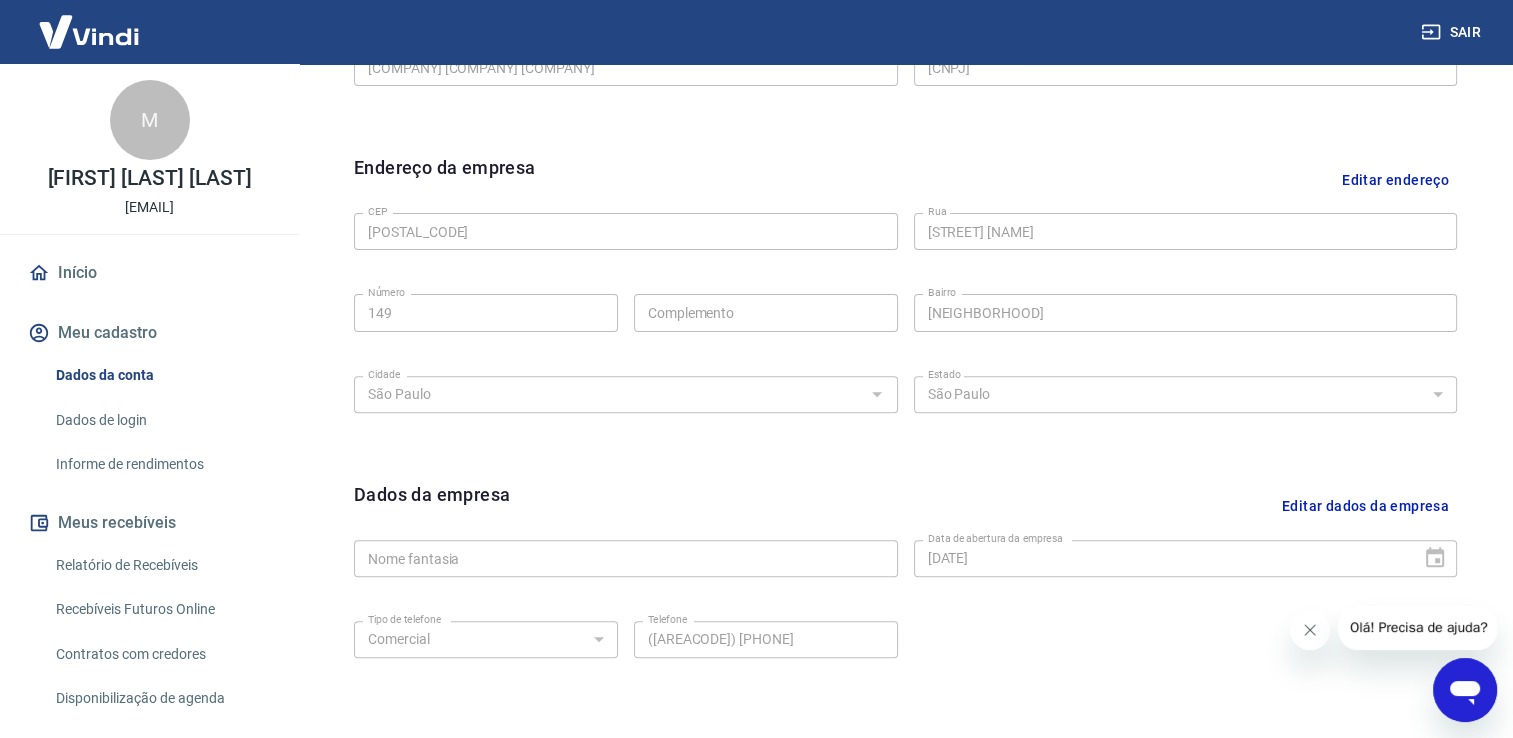 scroll, scrollTop: 644, scrollLeft: 0, axis: vertical 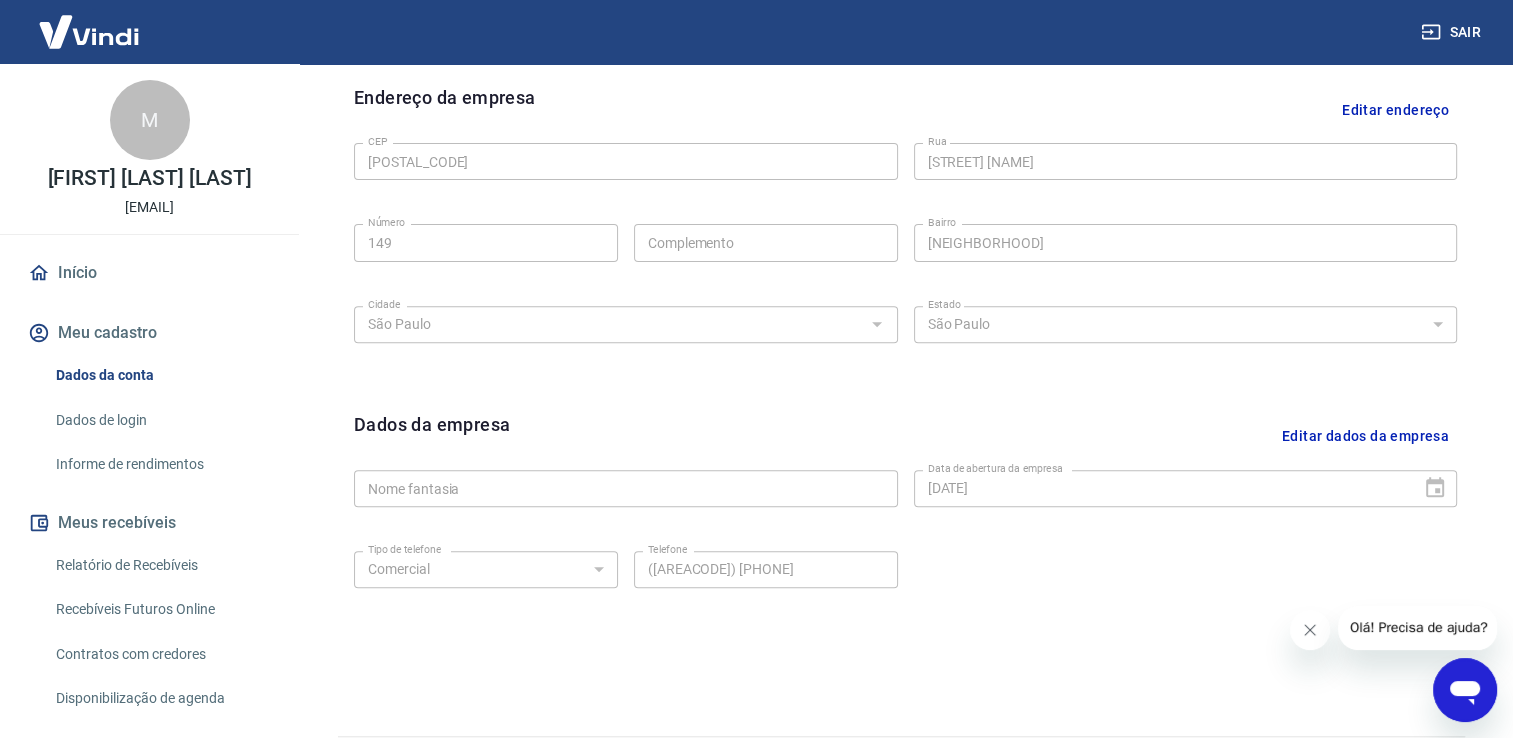 click on "Dados de login" at bounding box center [161, 420] 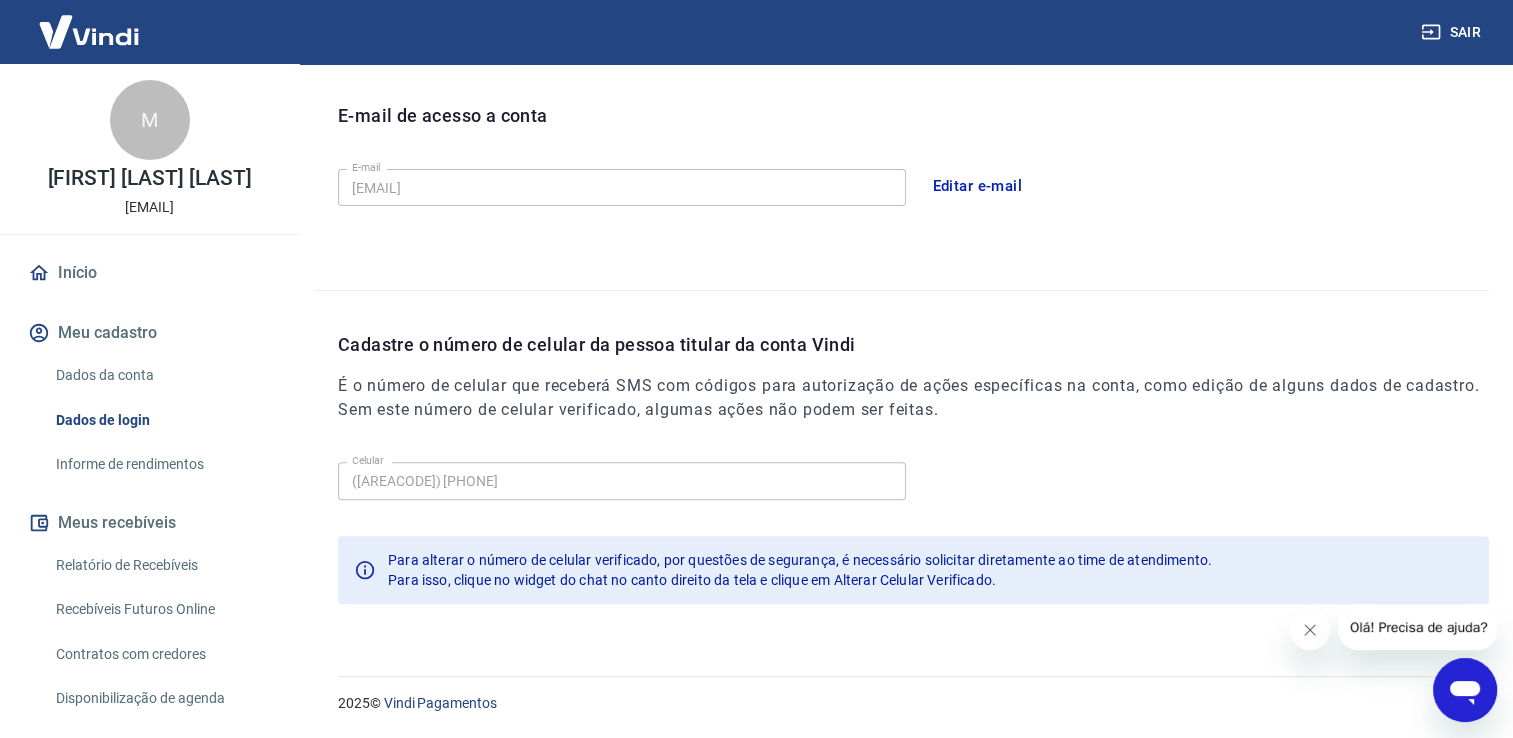 scroll, scrollTop: 481, scrollLeft: 0, axis: vertical 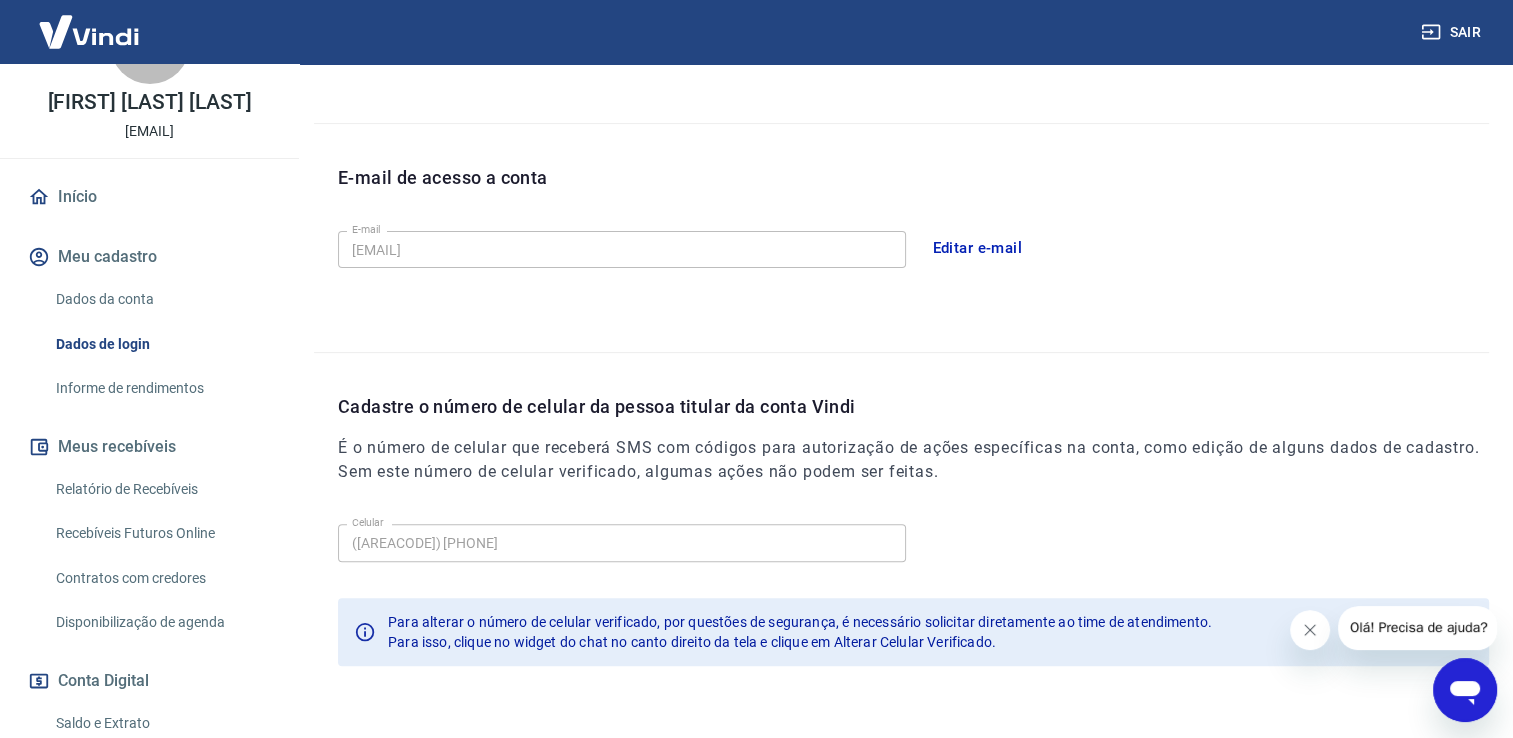 click on "Relatório de Recebíveis" at bounding box center (161, 489) 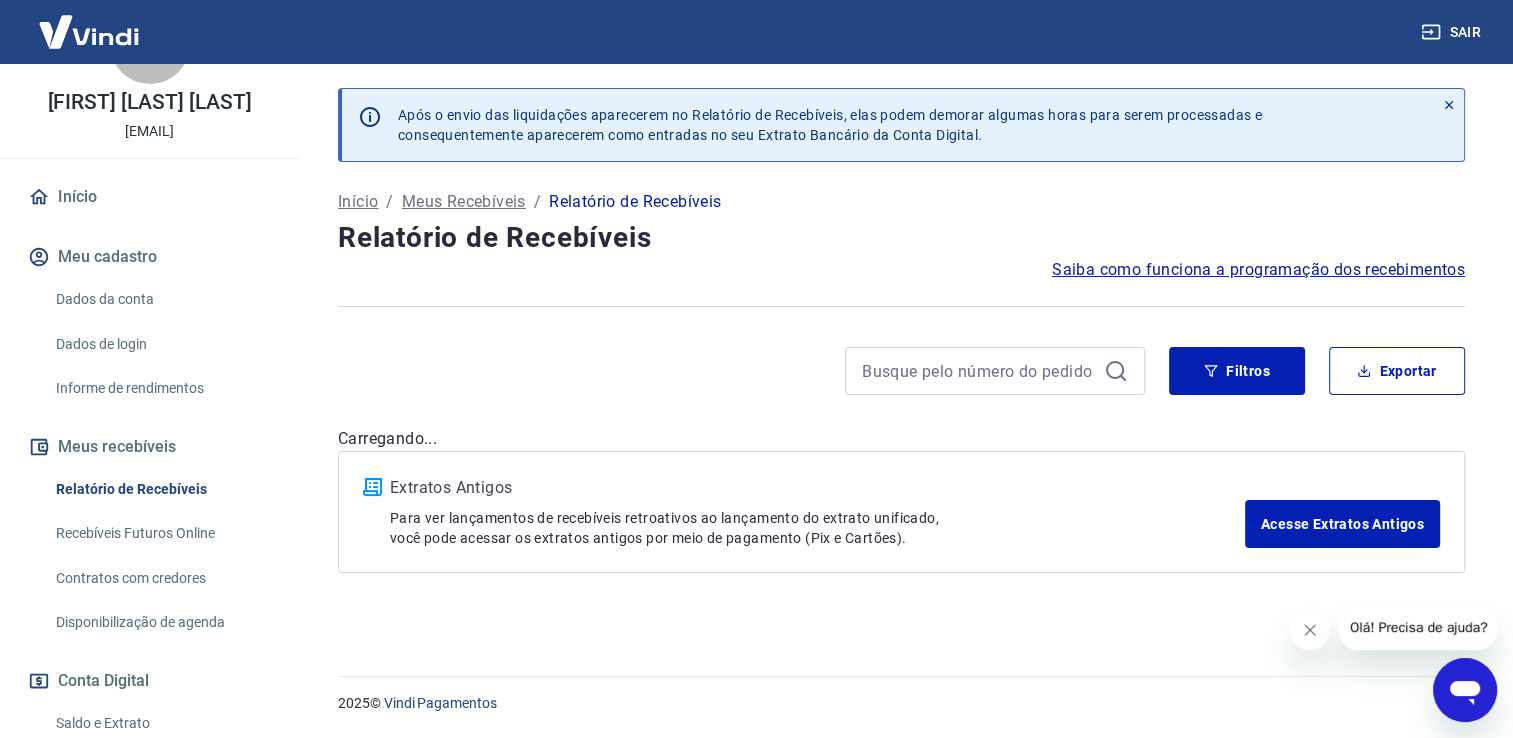 scroll, scrollTop: 0, scrollLeft: 0, axis: both 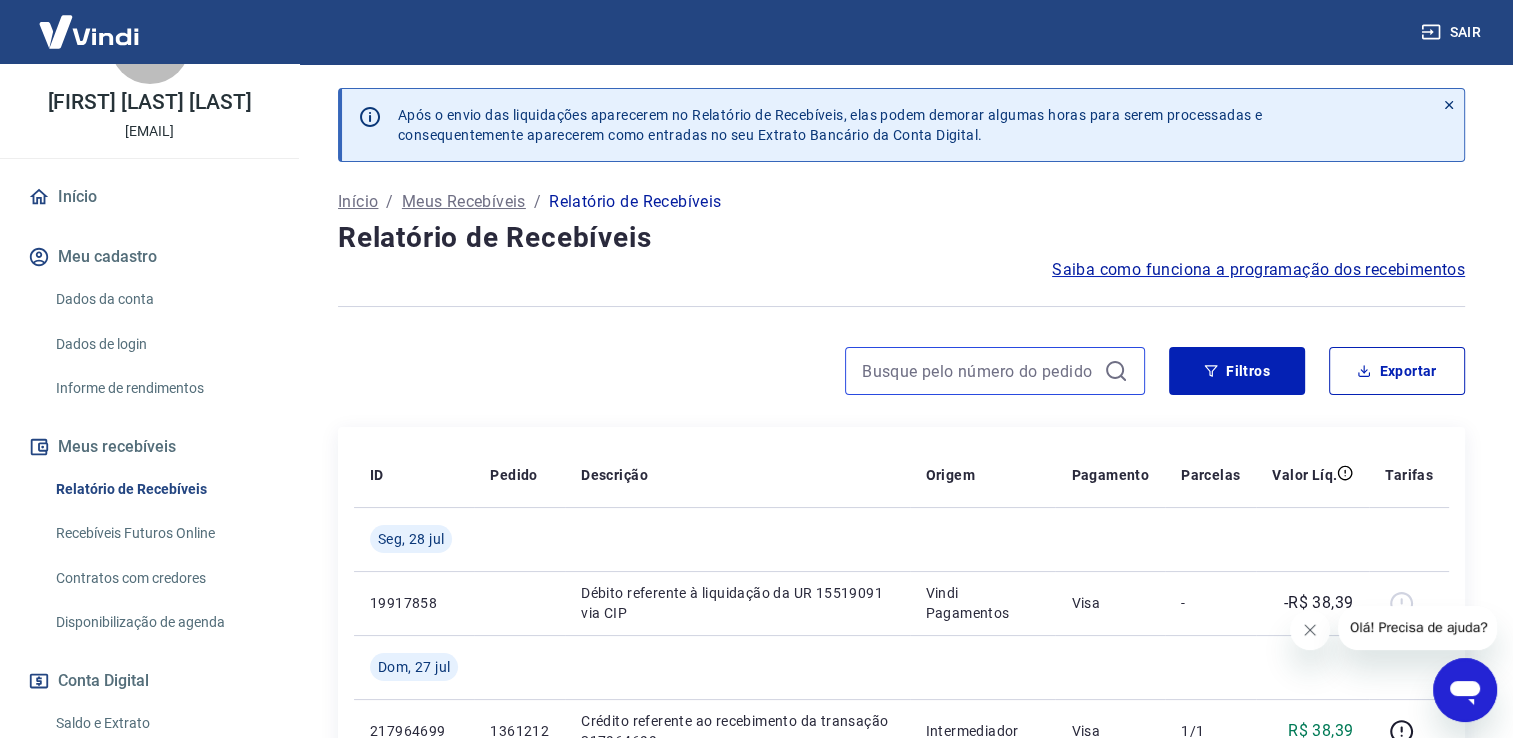 click at bounding box center (979, 371) 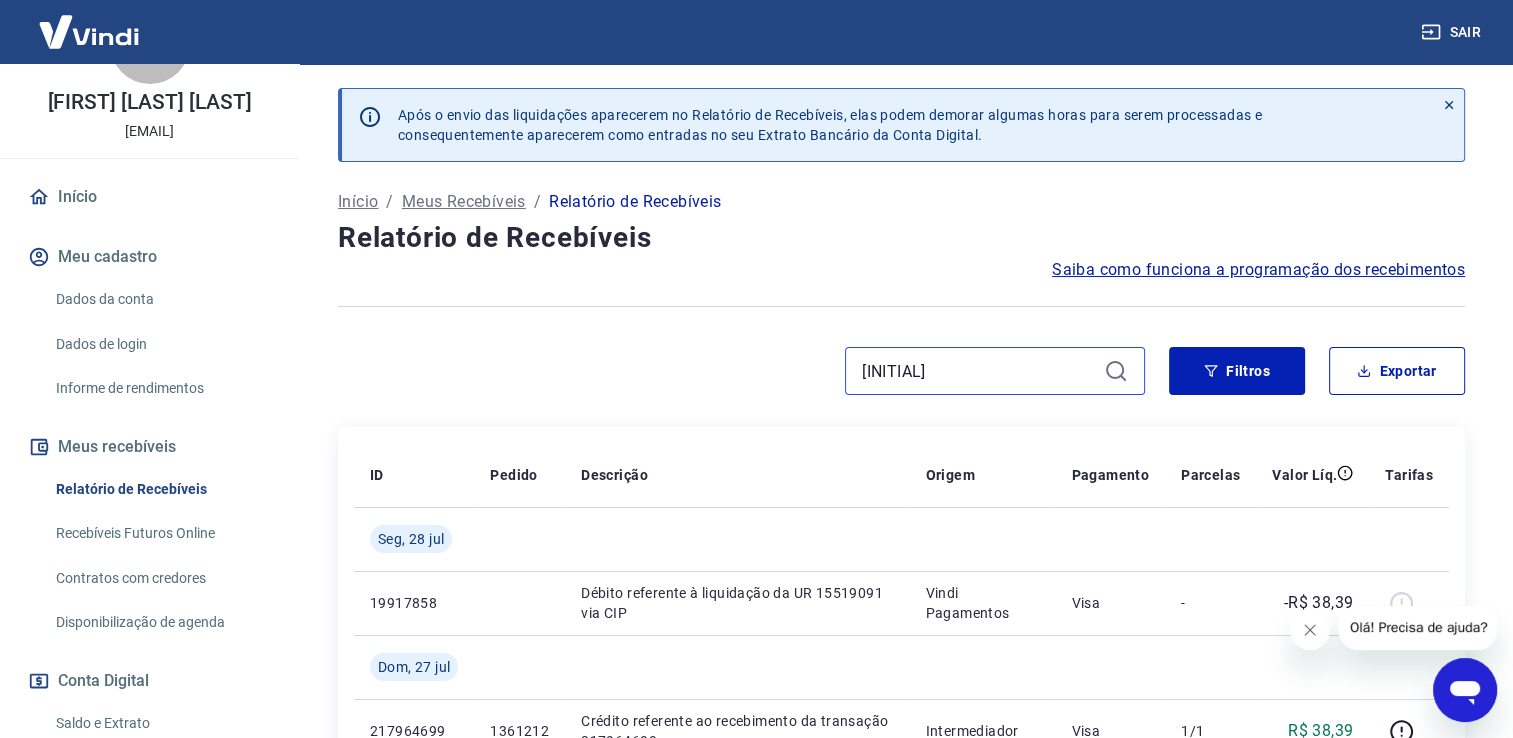 click on "[INITIAL]" at bounding box center [979, 371] 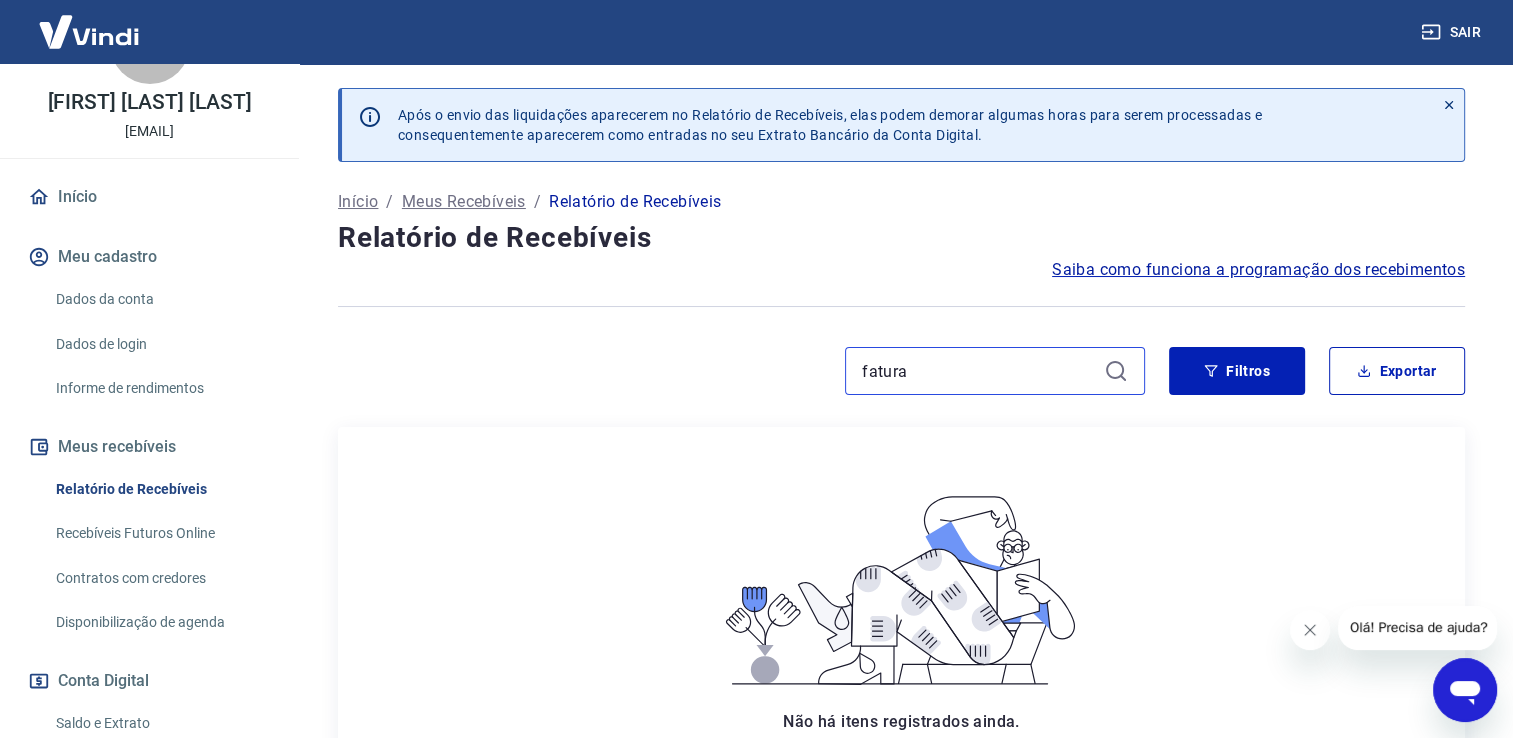 type on "fatura" 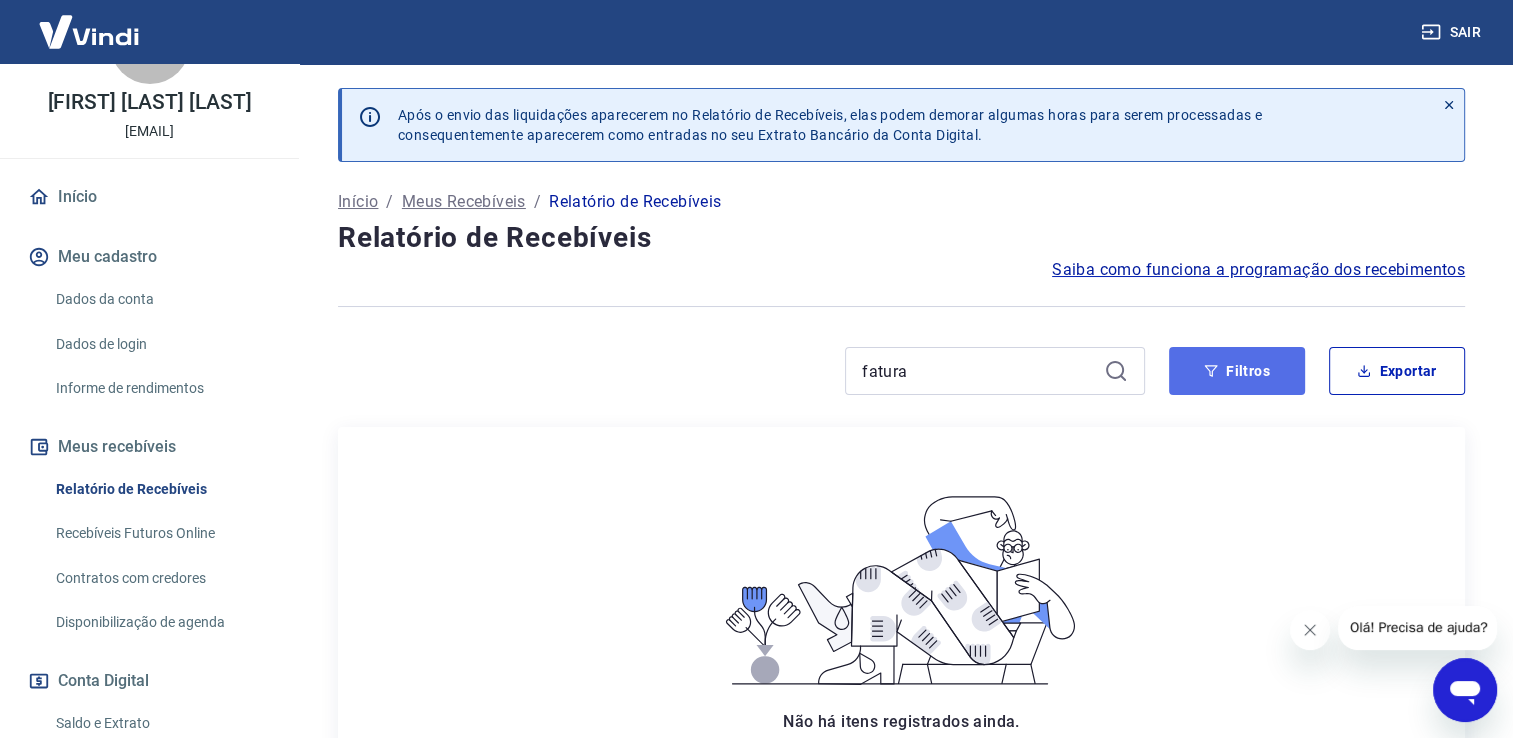 click on "Filtros" at bounding box center (1237, 371) 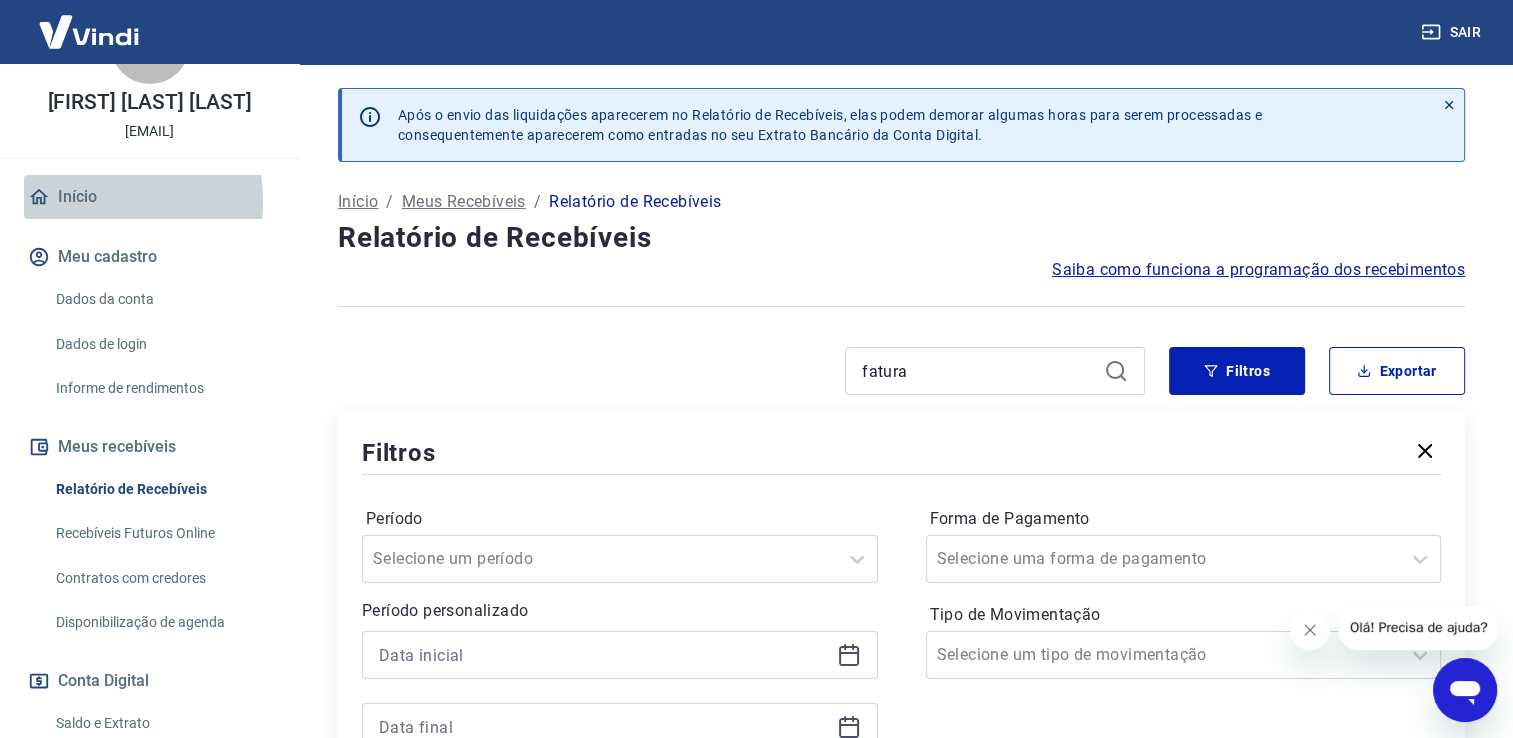 click on "Início" at bounding box center (149, 197) 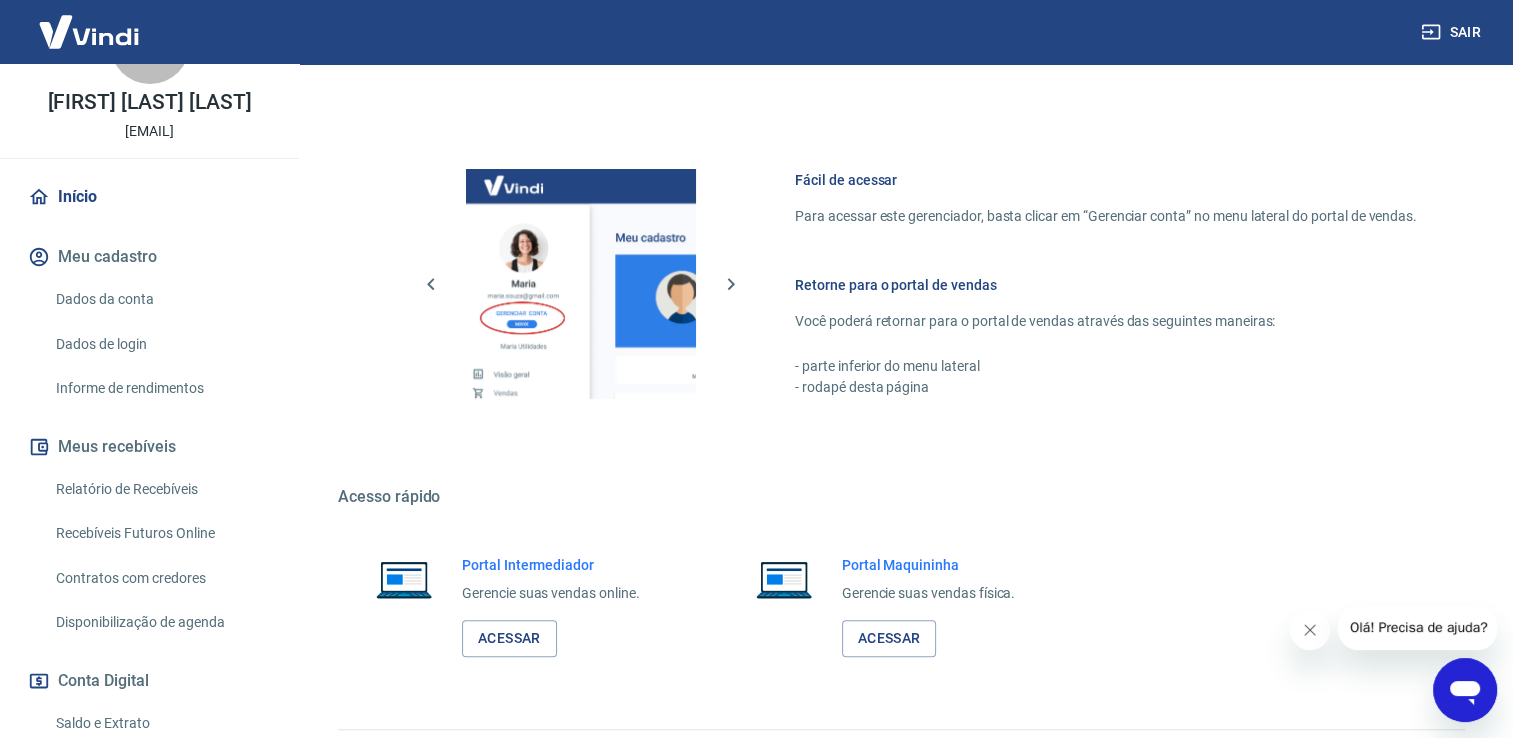 scroll, scrollTop: 840, scrollLeft: 0, axis: vertical 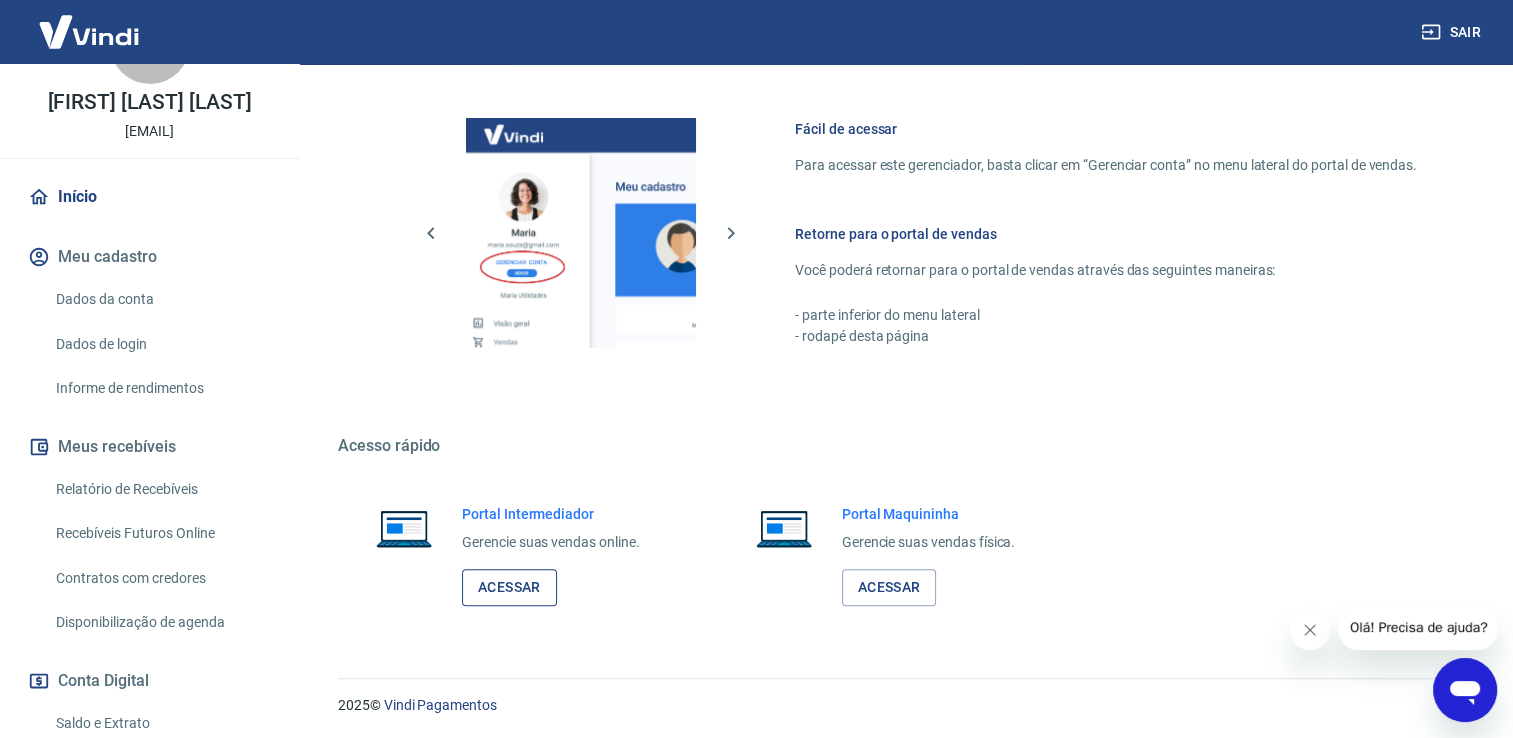 click on "Acessar" at bounding box center (509, 587) 